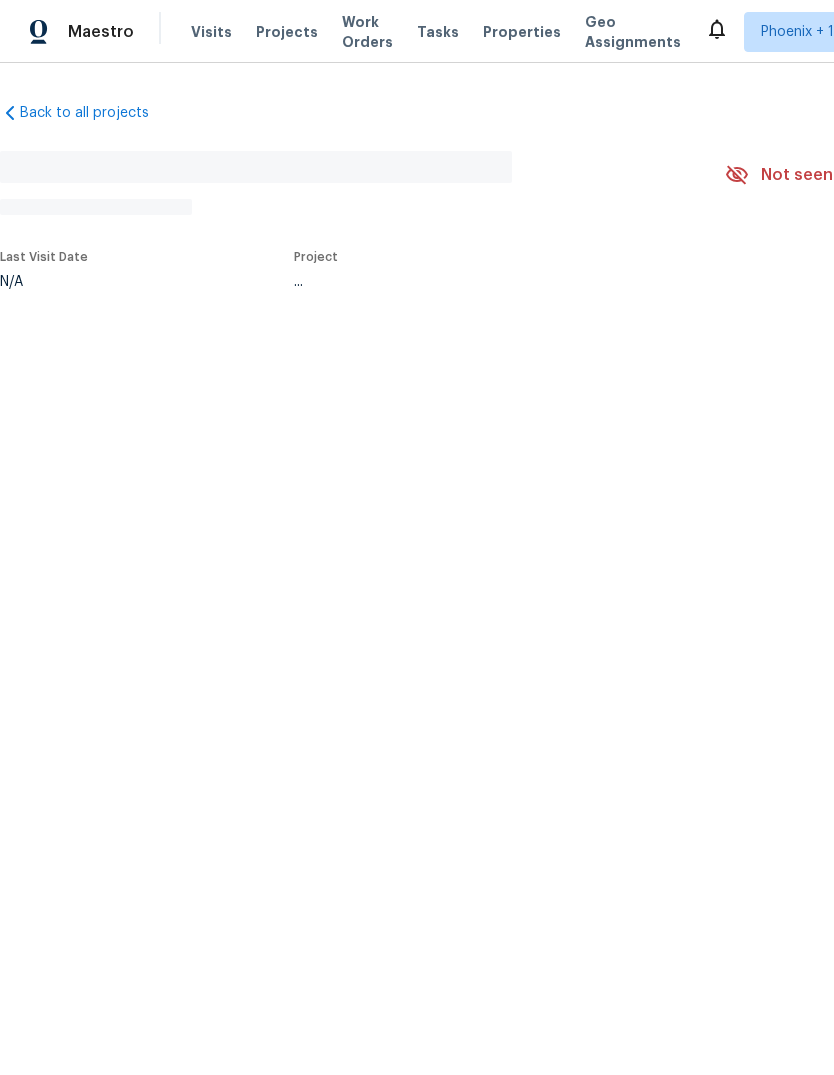 scroll, scrollTop: 0, scrollLeft: 0, axis: both 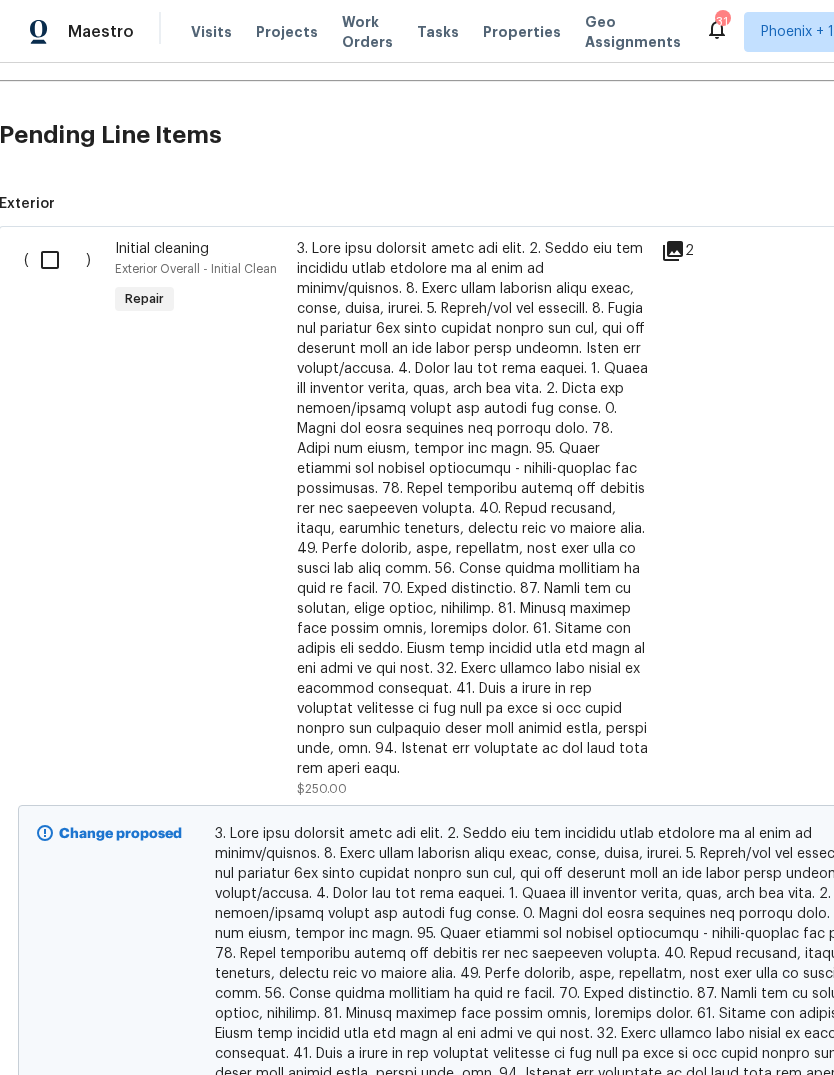 click at bounding box center (57, 260) 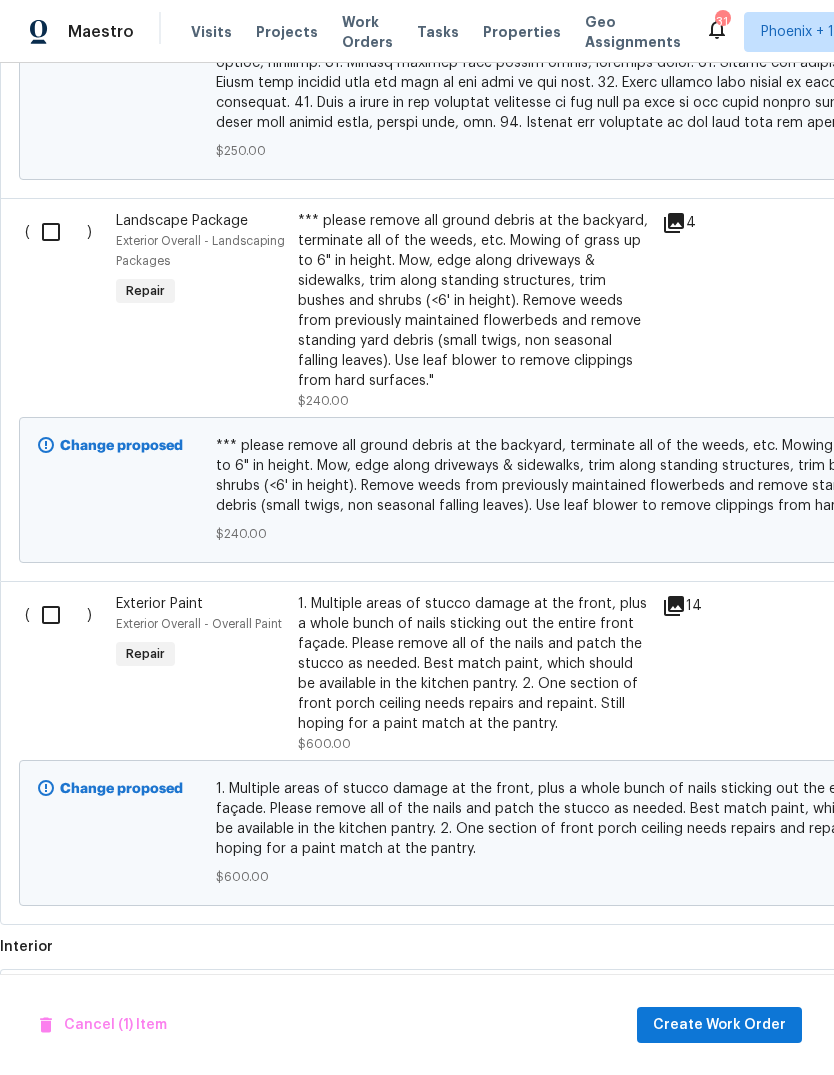 scroll, scrollTop: 1394, scrollLeft: 0, axis: vertical 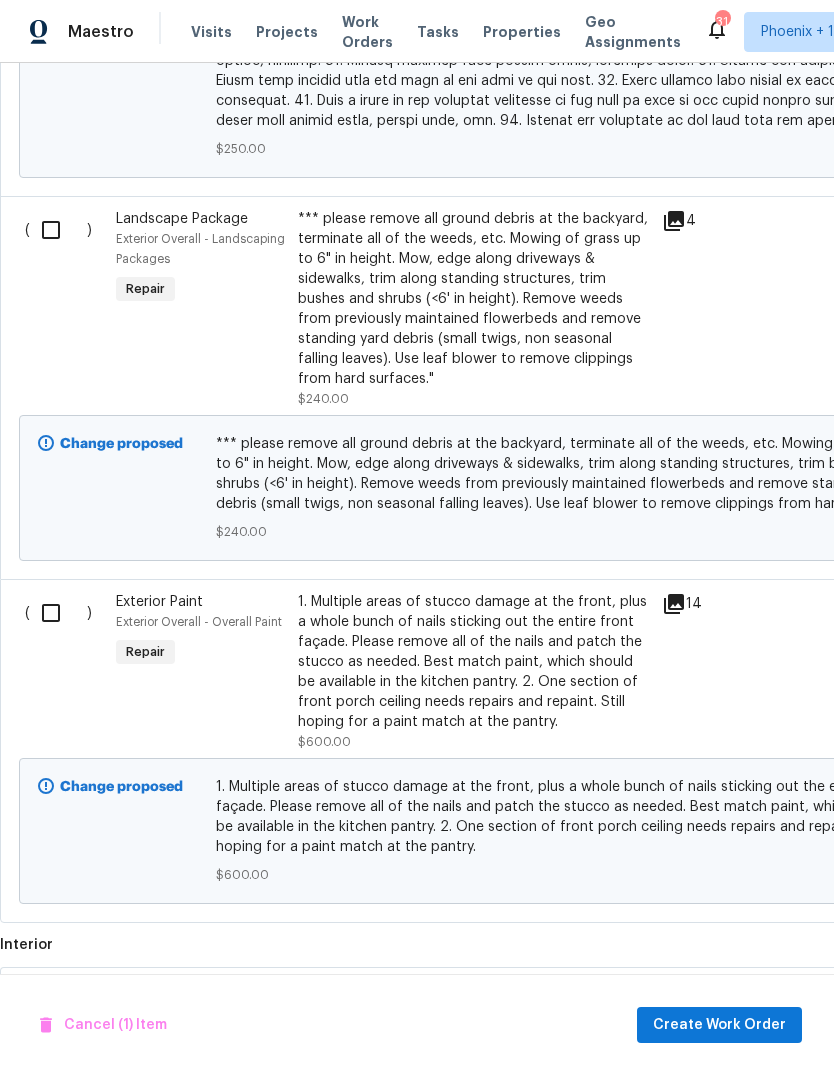 click at bounding box center [58, 613] 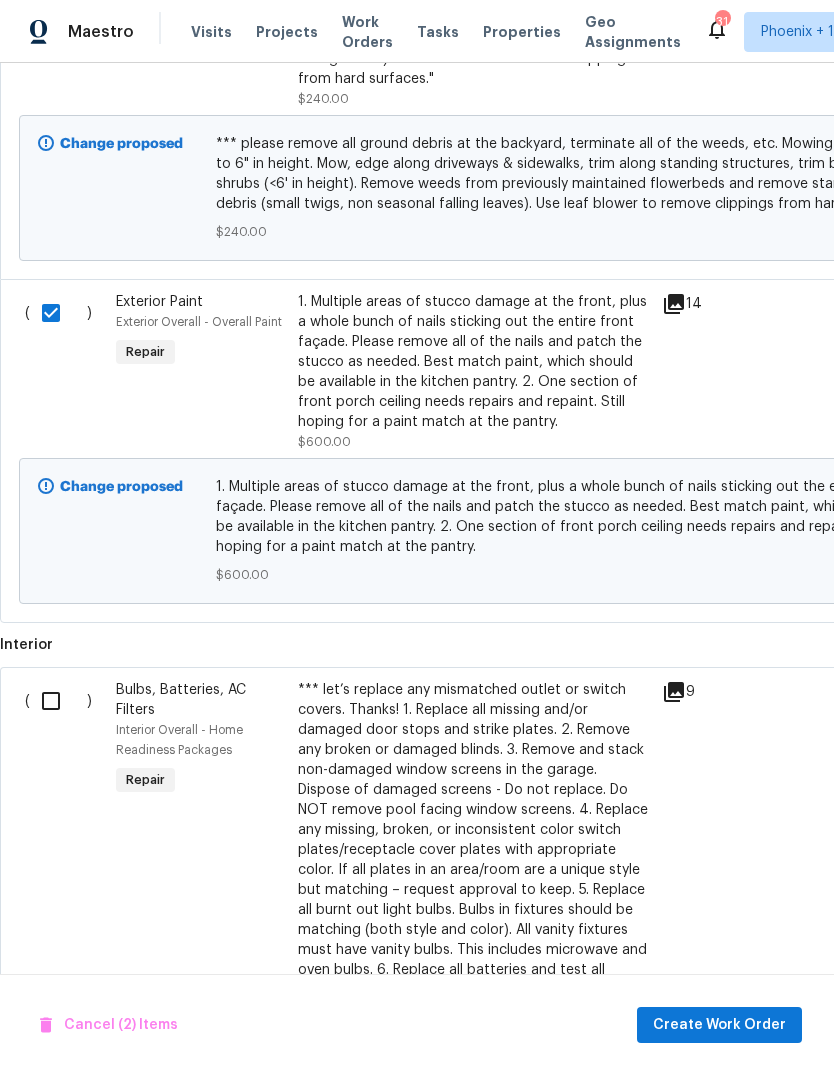 scroll, scrollTop: 1693, scrollLeft: 0, axis: vertical 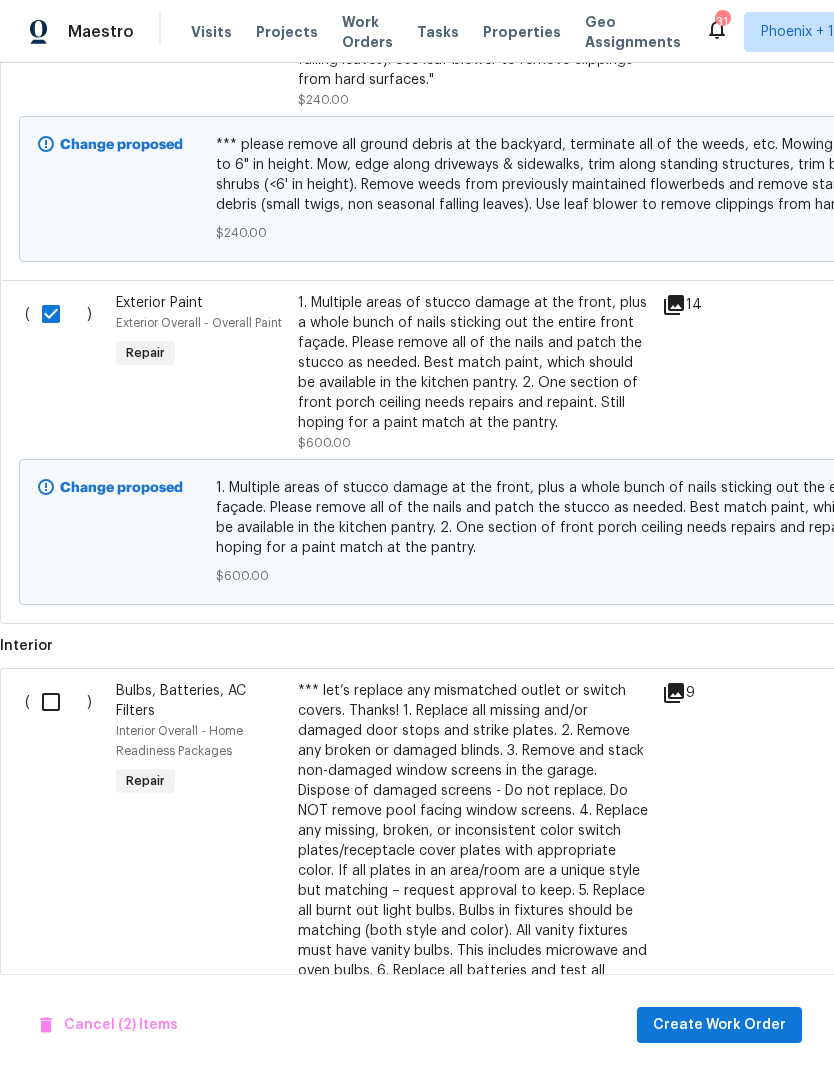 click at bounding box center [58, 702] 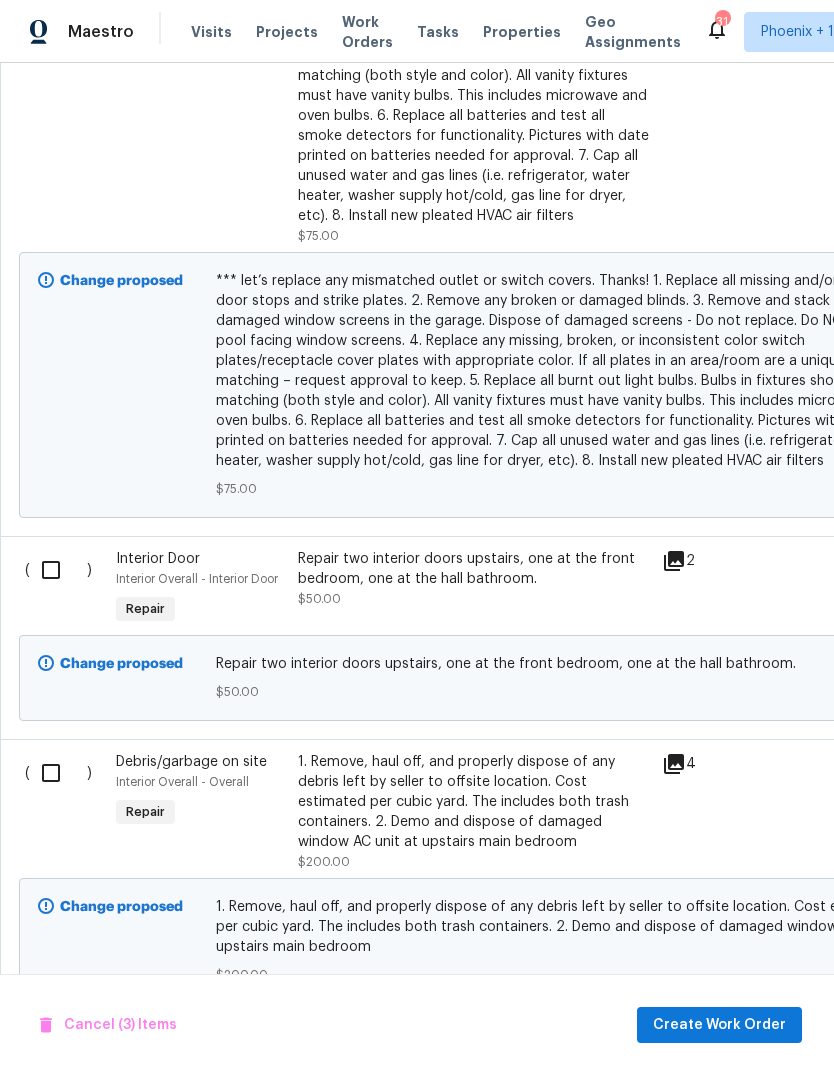 scroll, scrollTop: 2548, scrollLeft: 0, axis: vertical 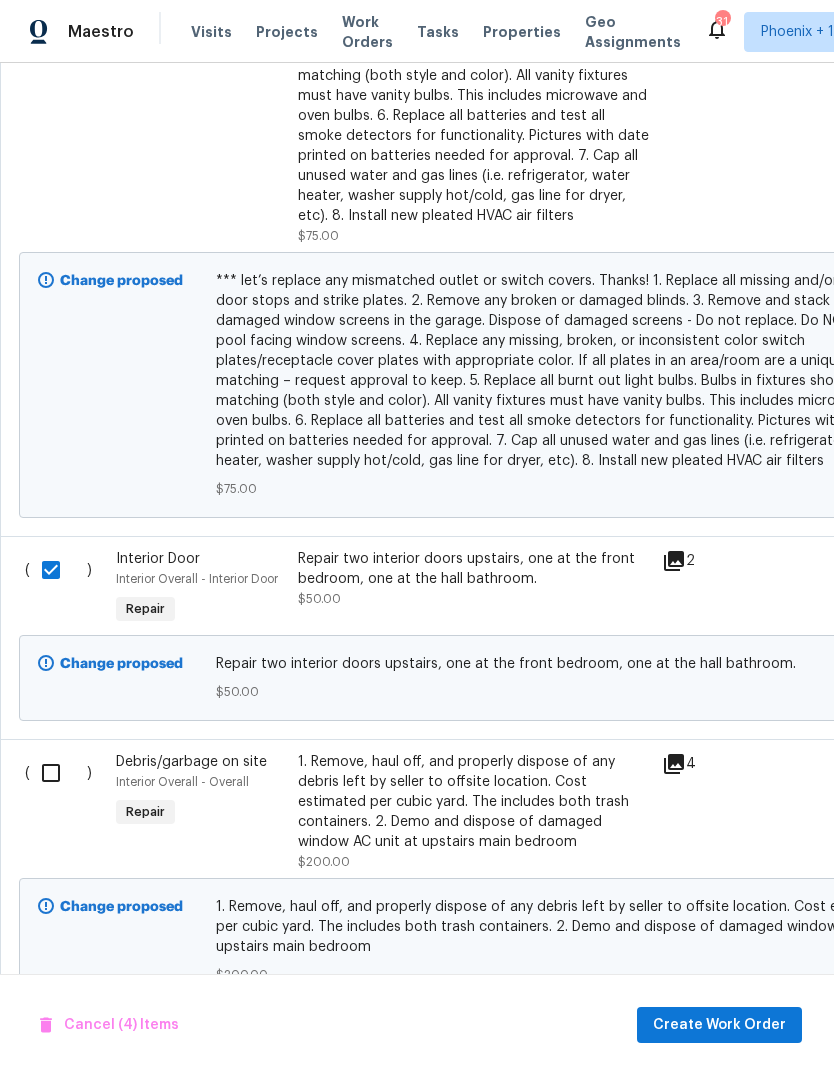 click at bounding box center (58, 773) 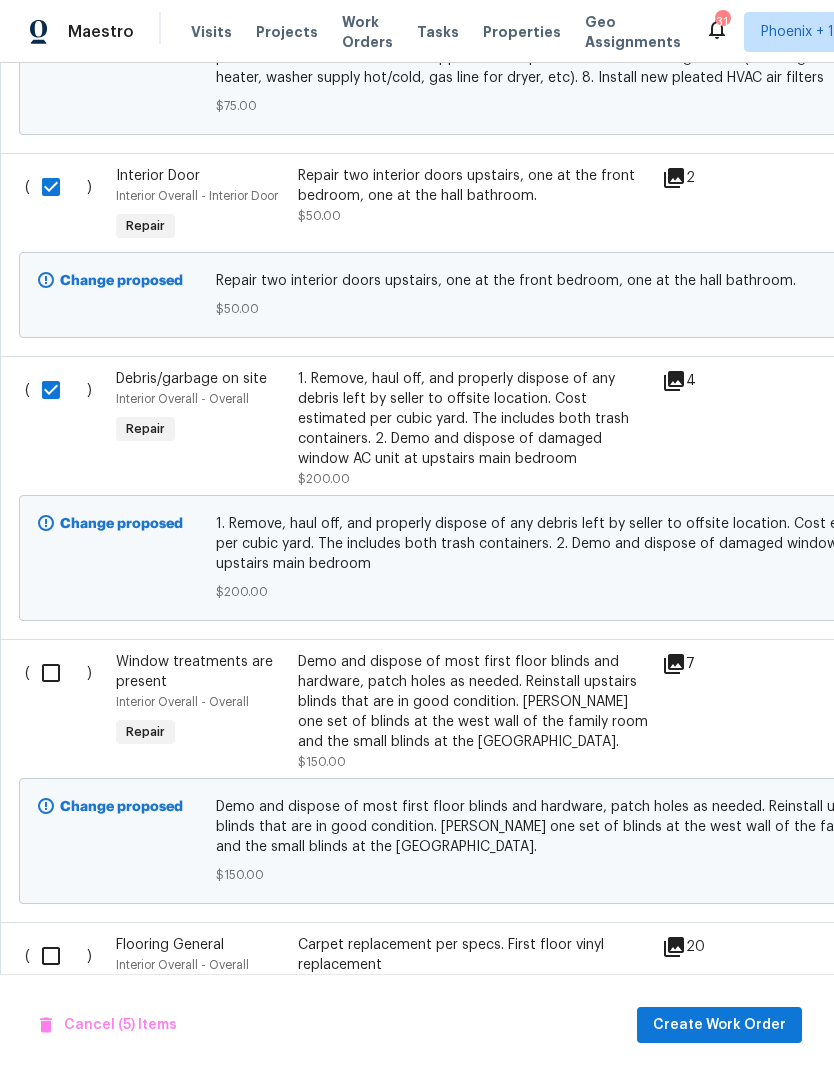 scroll, scrollTop: 2932, scrollLeft: 0, axis: vertical 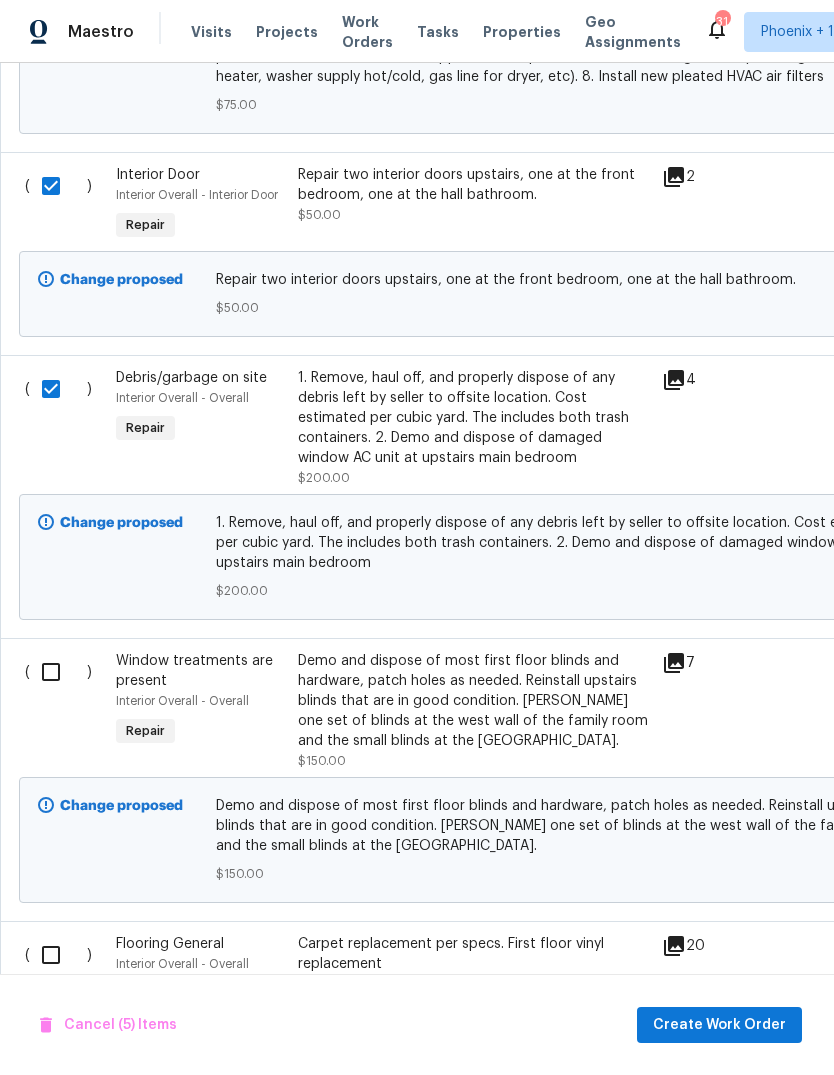 click at bounding box center (58, 672) 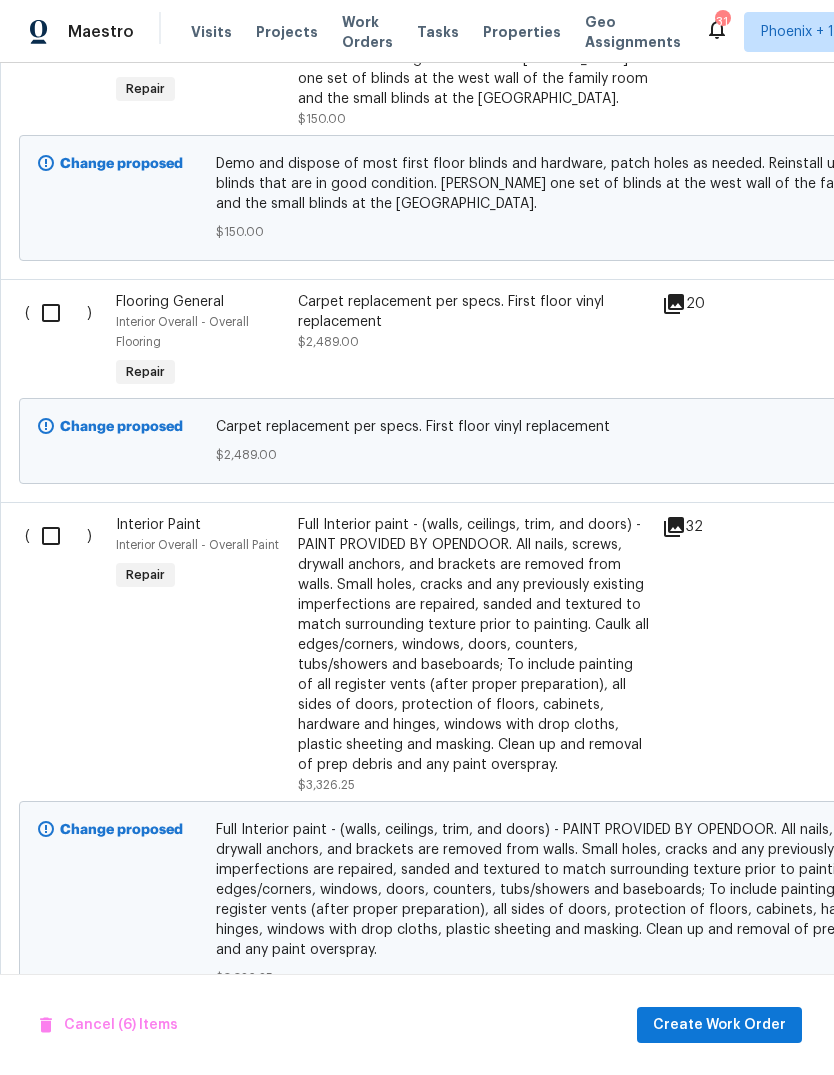 scroll, scrollTop: 3574, scrollLeft: 0, axis: vertical 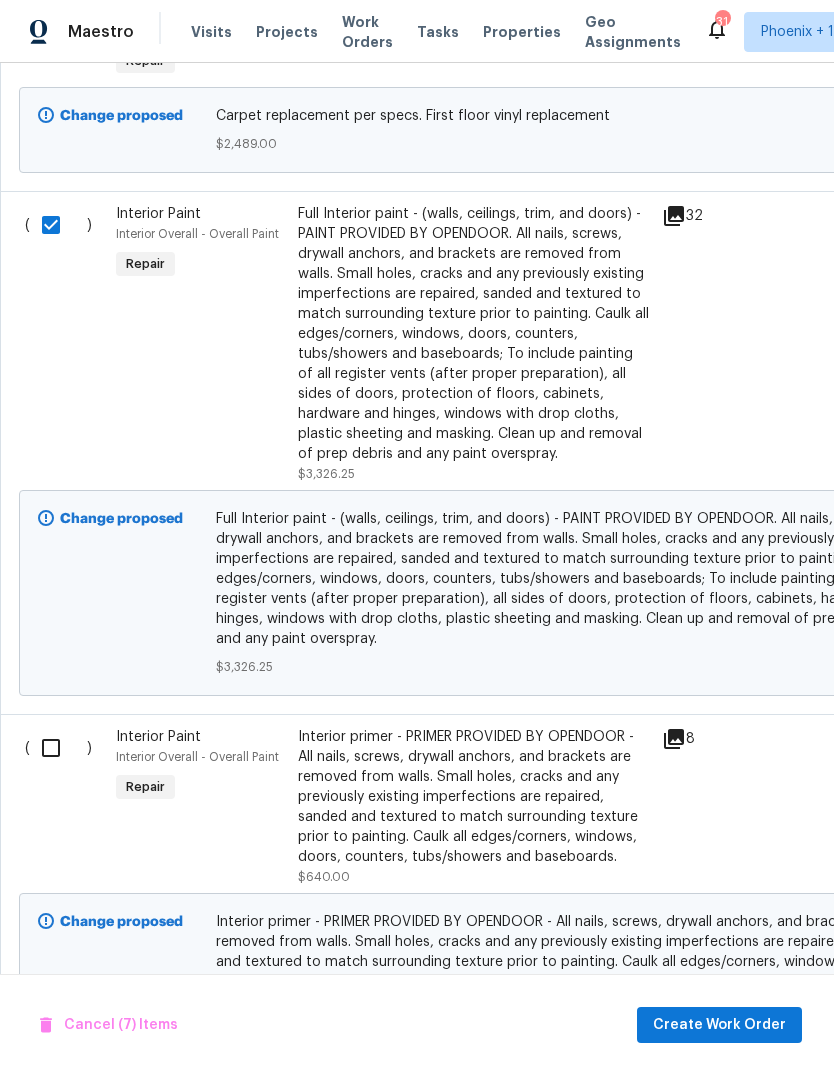 click at bounding box center (58, 748) 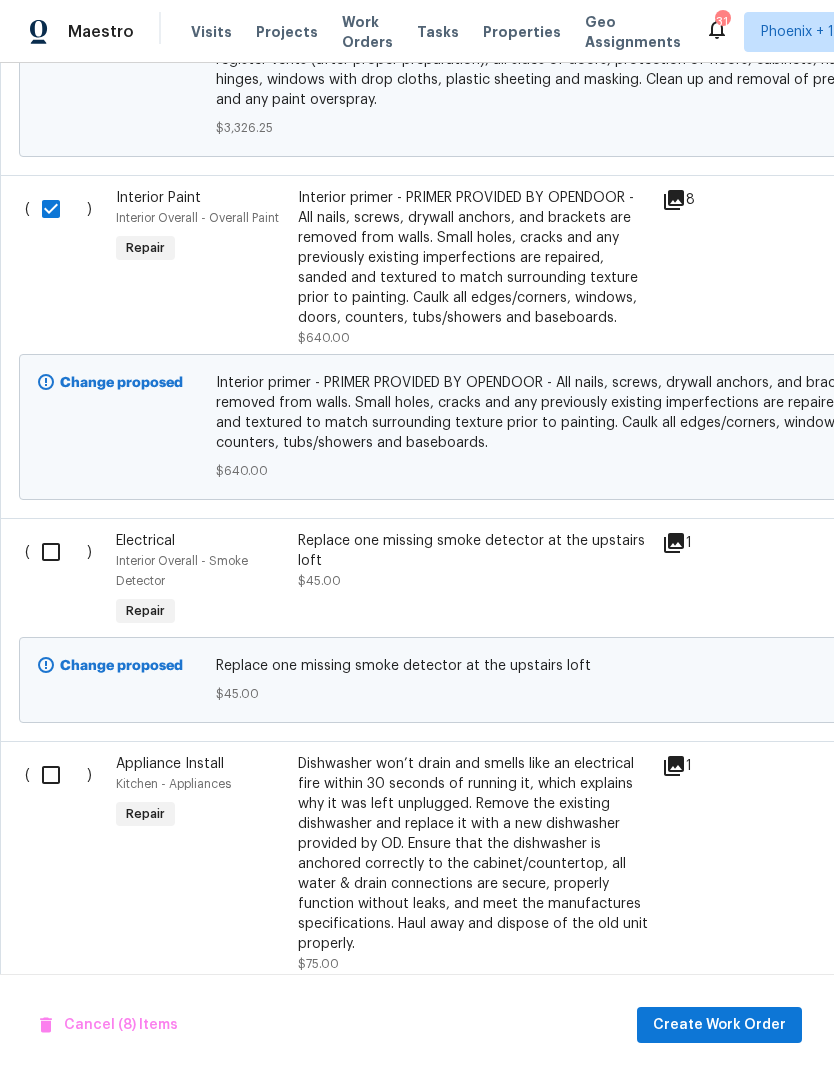 scroll, scrollTop: 4449, scrollLeft: 0, axis: vertical 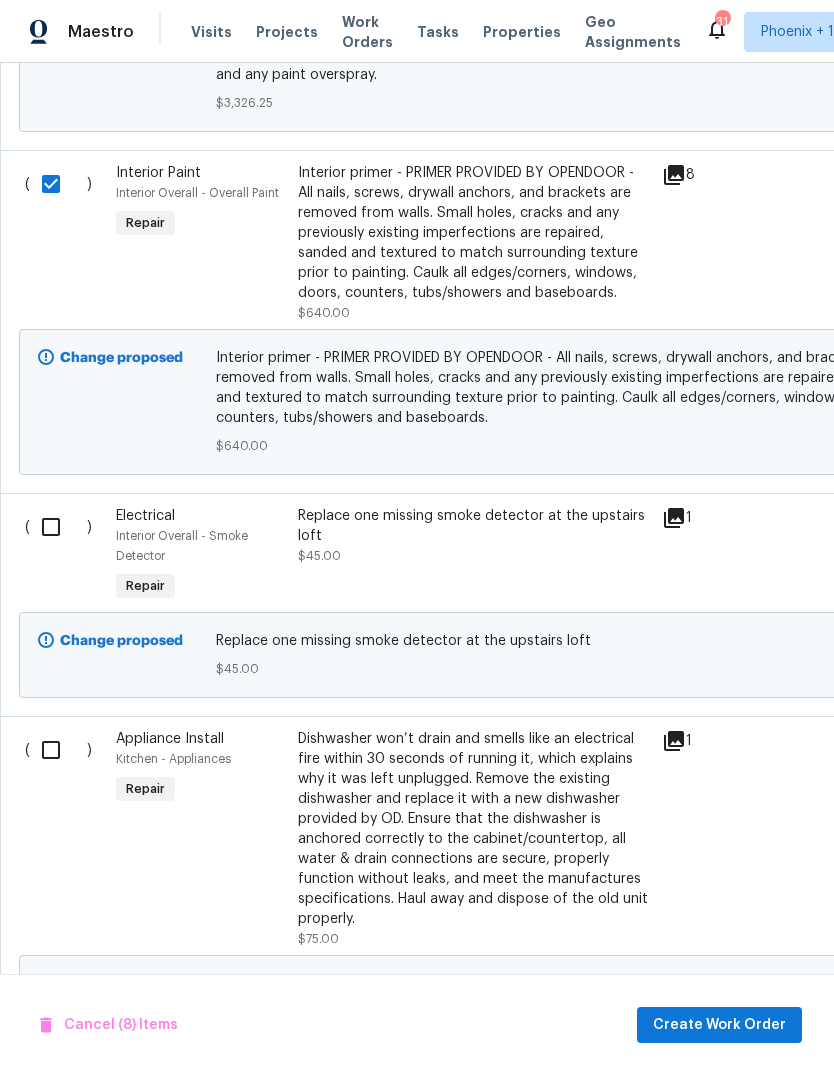 click at bounding box center (58, 527) 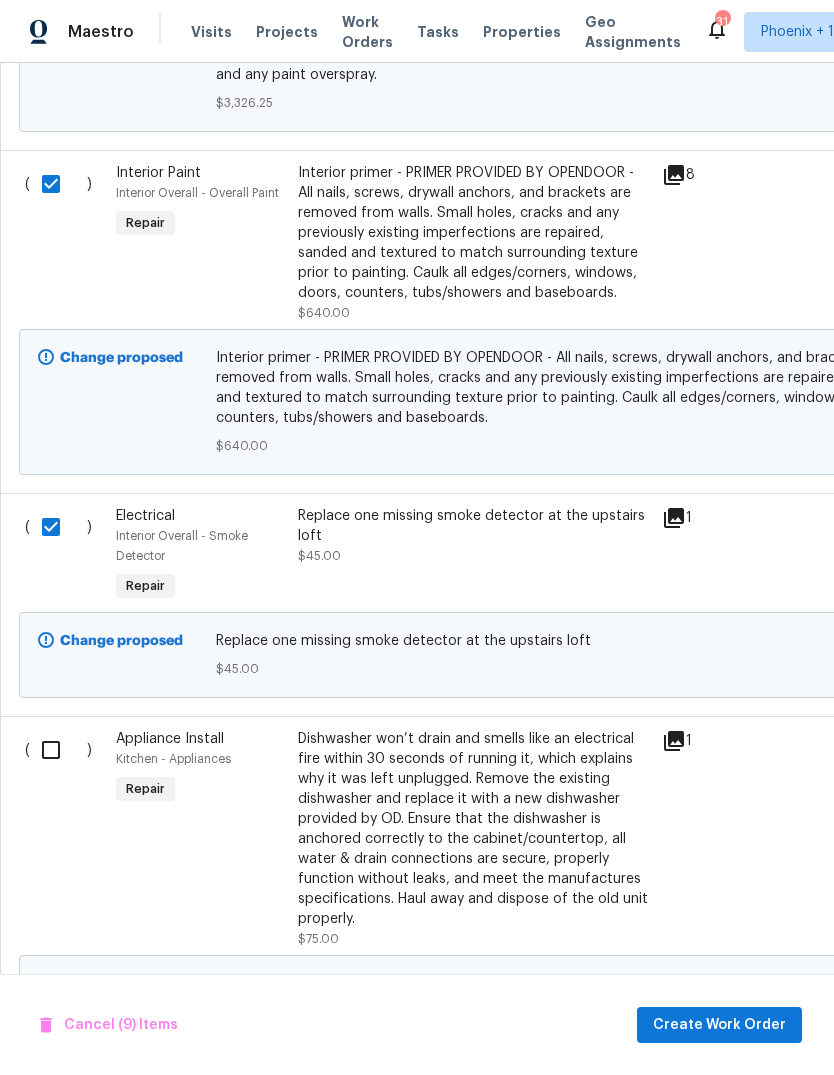 click at bounding box center (58, 750) 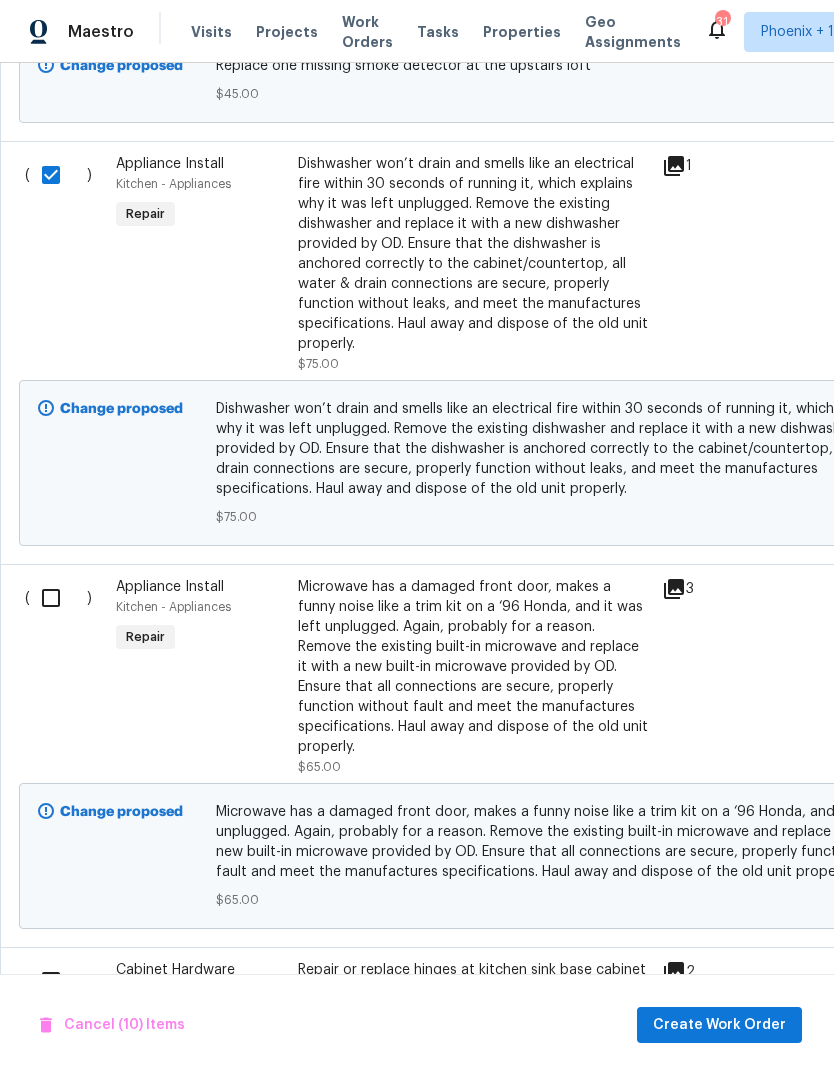 scroll, scrollTop: 5024, scrollLeft: 0, axis: vertical 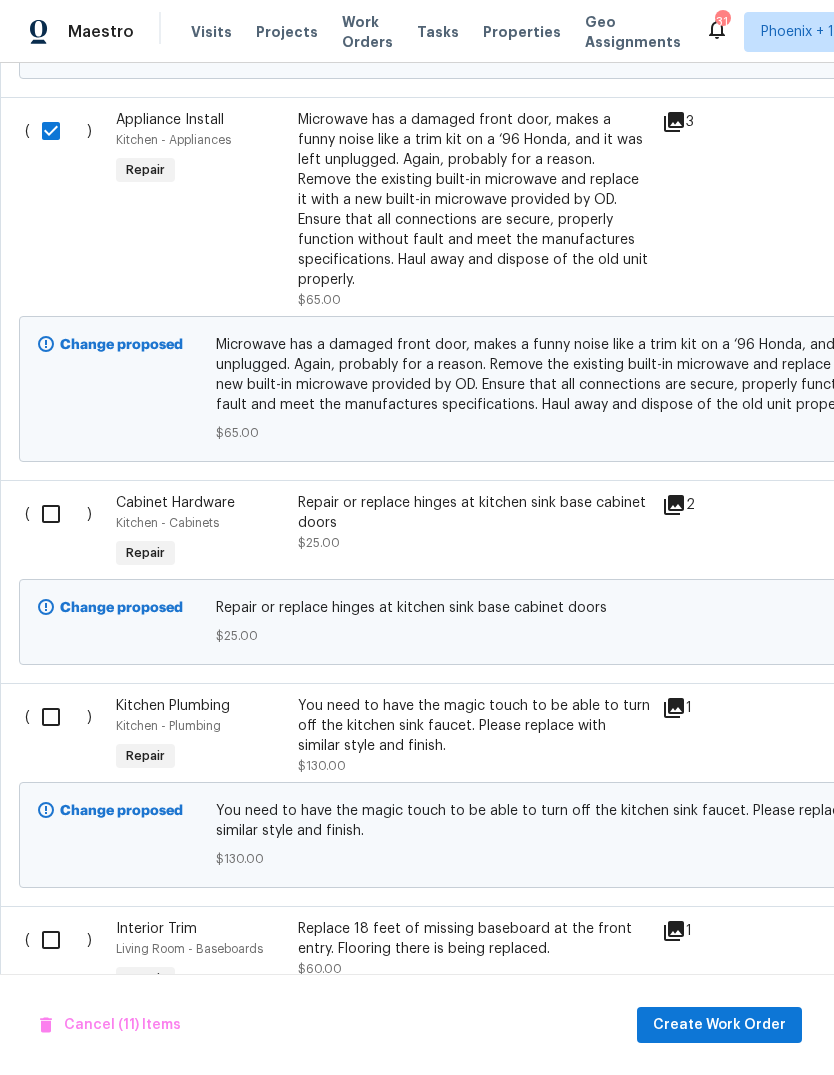 click at bounding box center [58, 514] 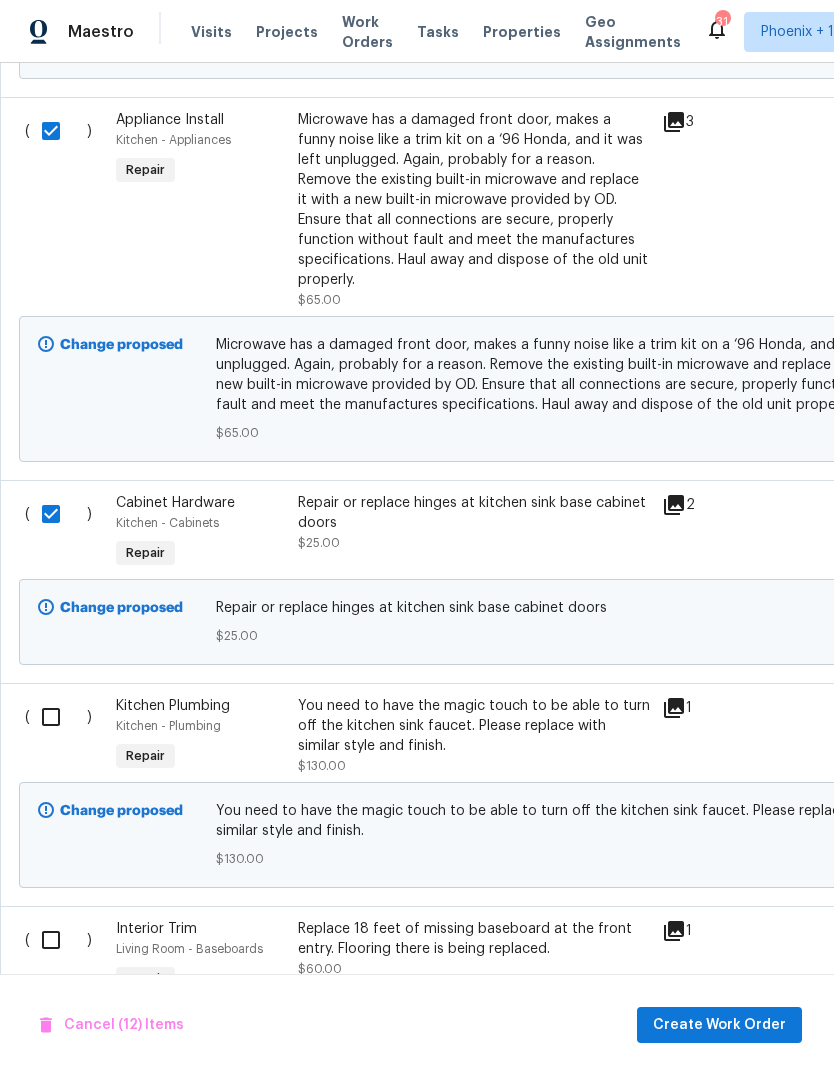 click at bounding box center (58, 717) 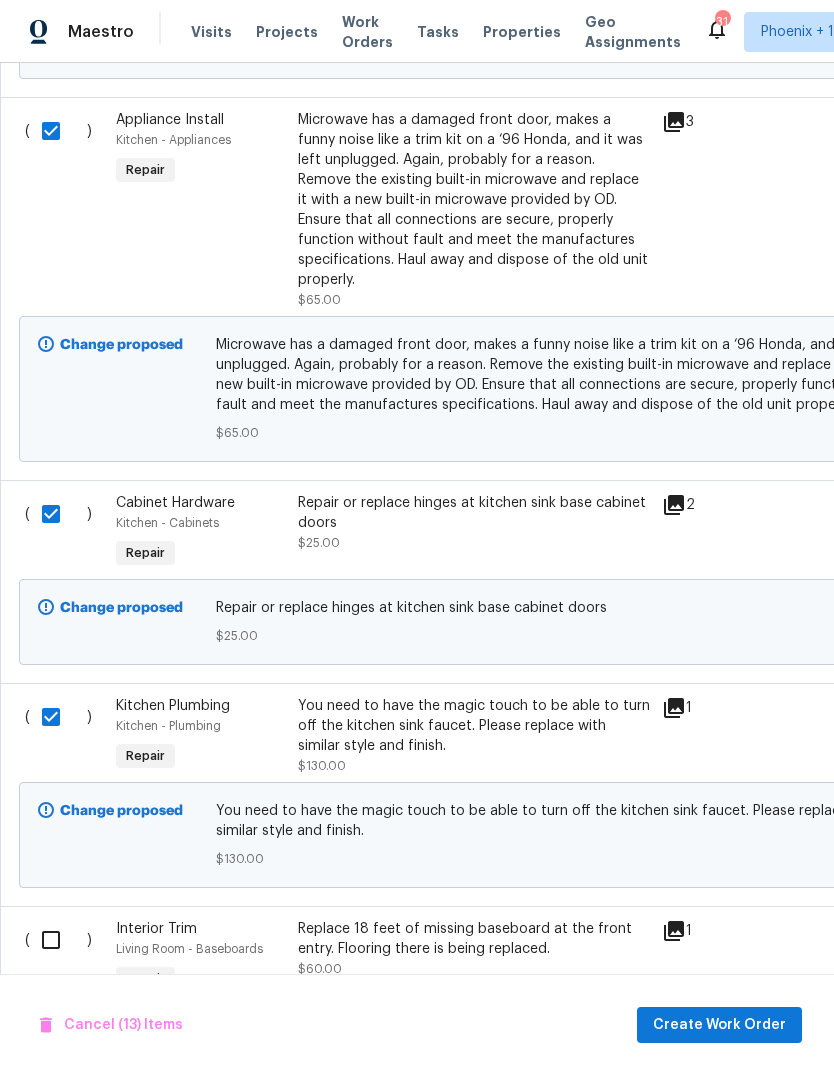 click at bounding box center (58, 940) 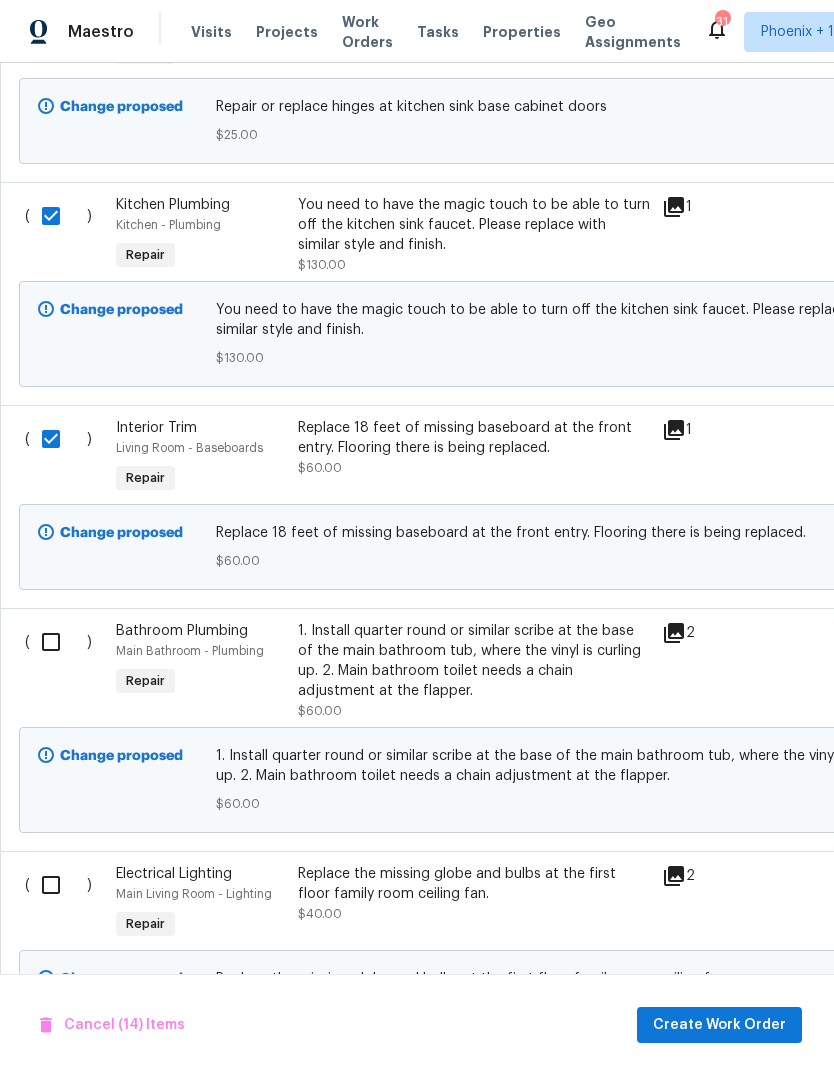 click at bounding box center [58, 642] 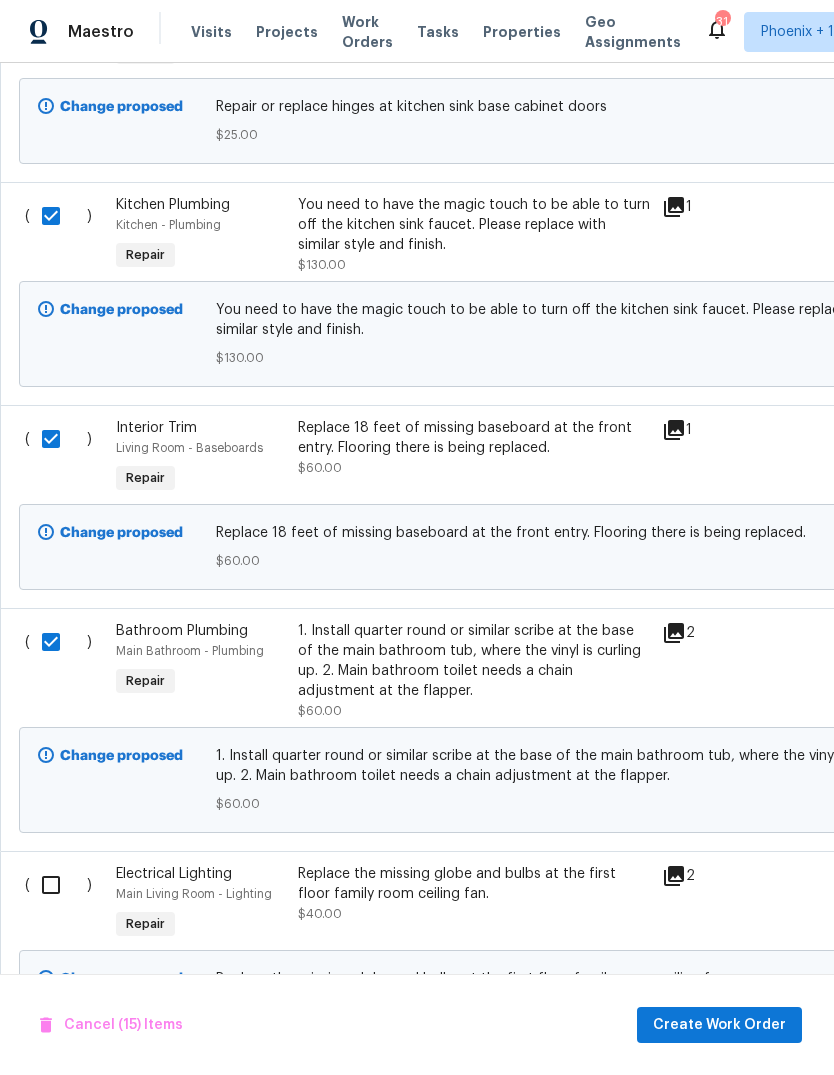 click at bounding box center [58, 885] 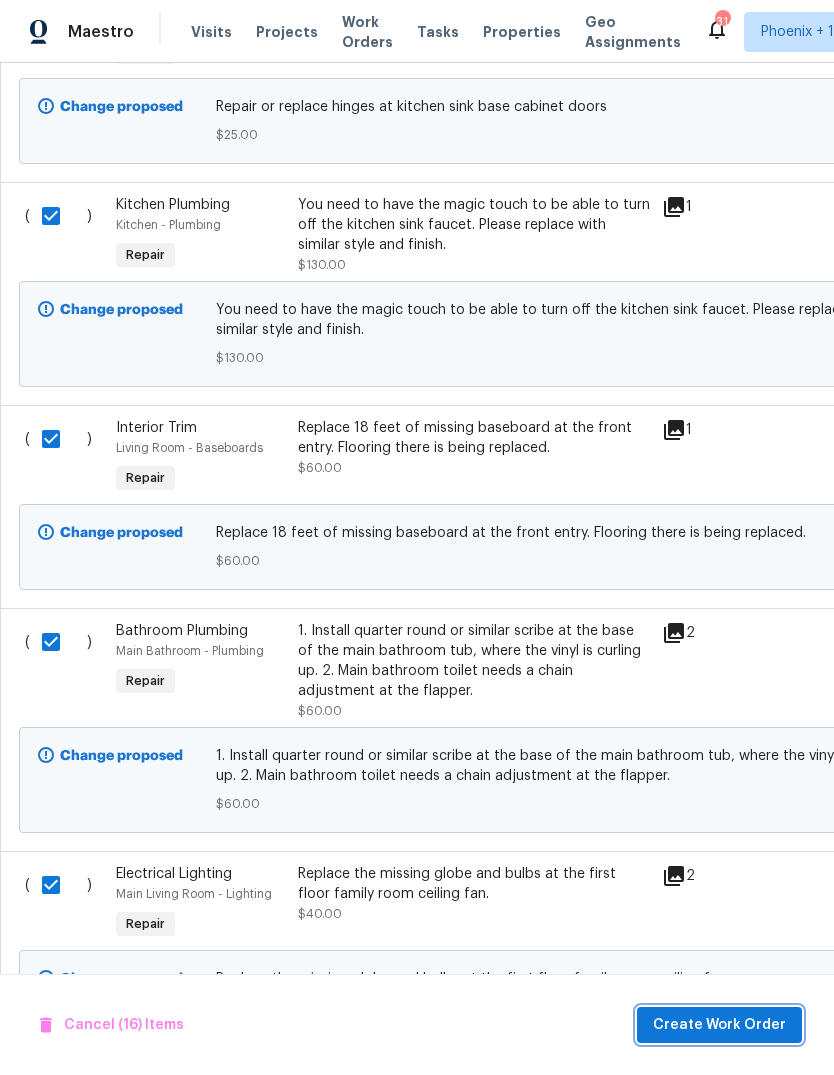 click on "Create Work Order" at bounding box center (719, 1025) 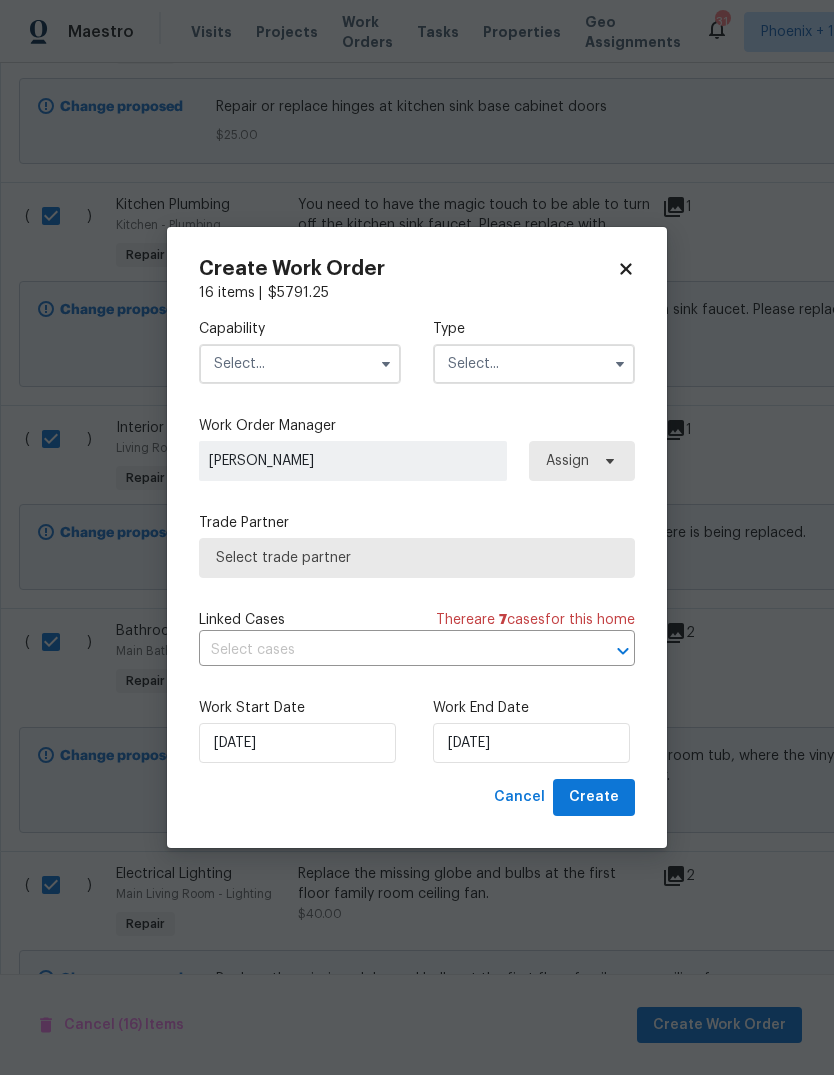 click at bounding box center [300, 364] 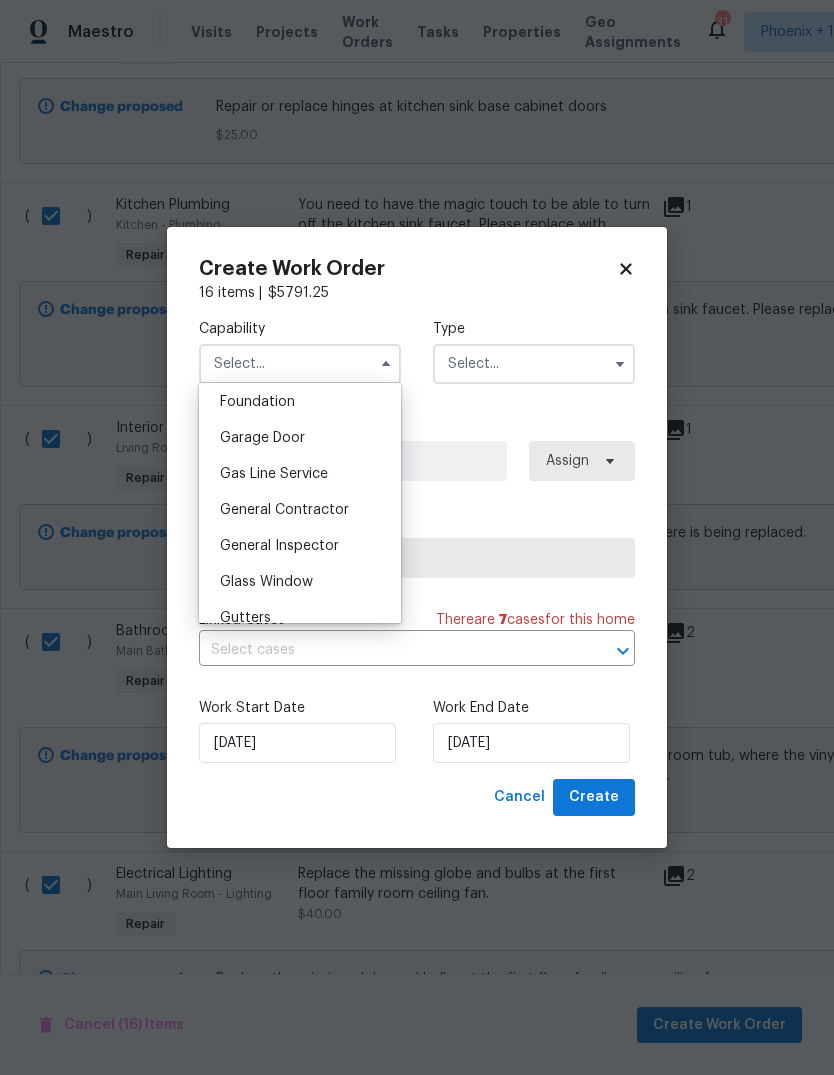 click on "General Contractor" at bounding box center (284, 510) 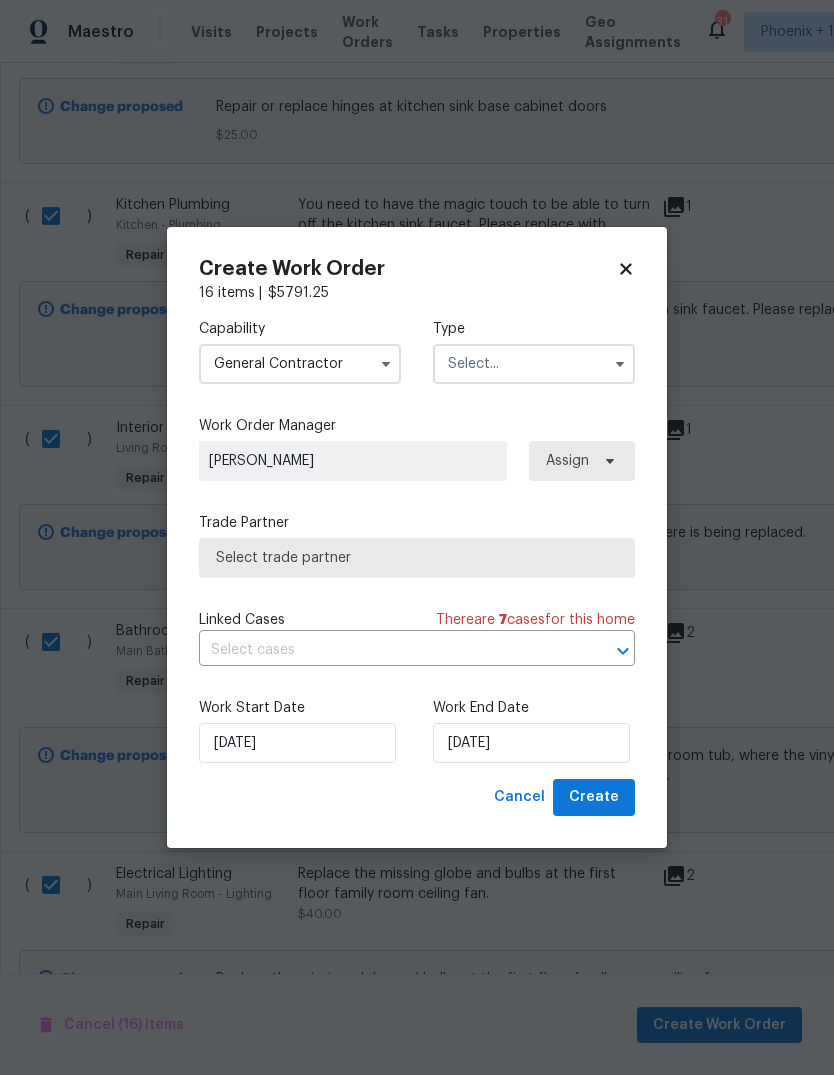 click at bounding box center [534, 364] 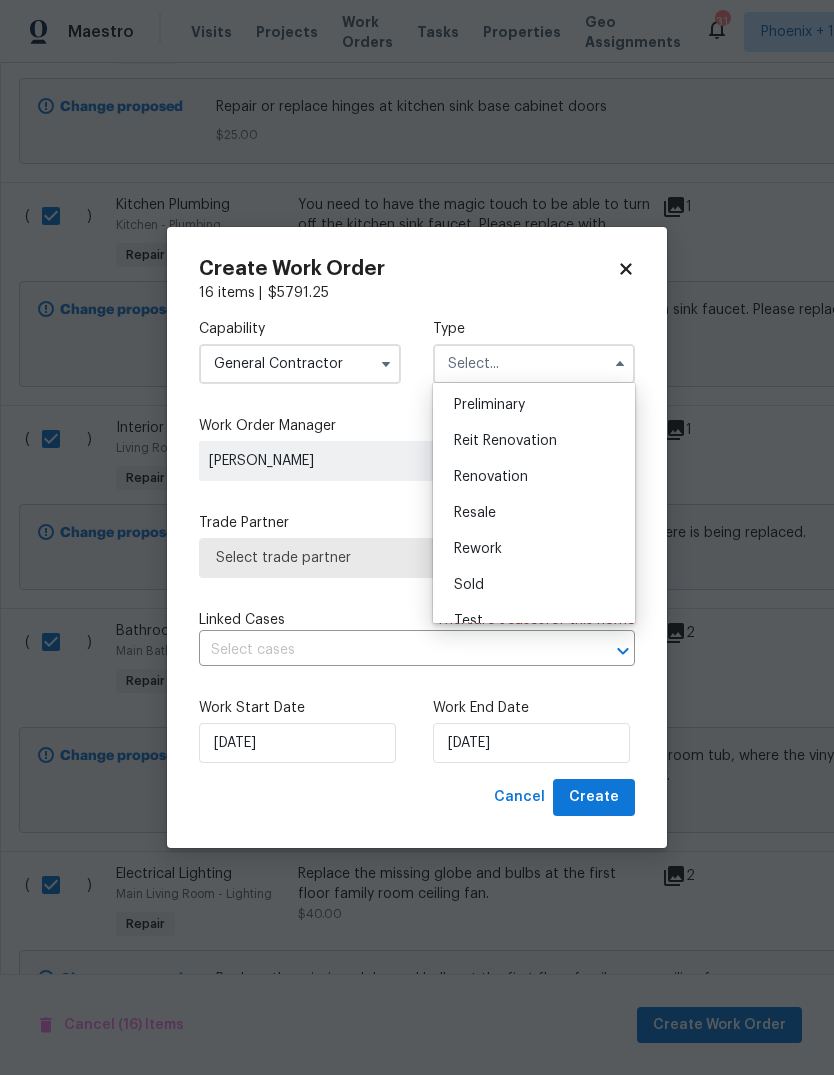 click on "Renovation" at bounding box center (534, 477) 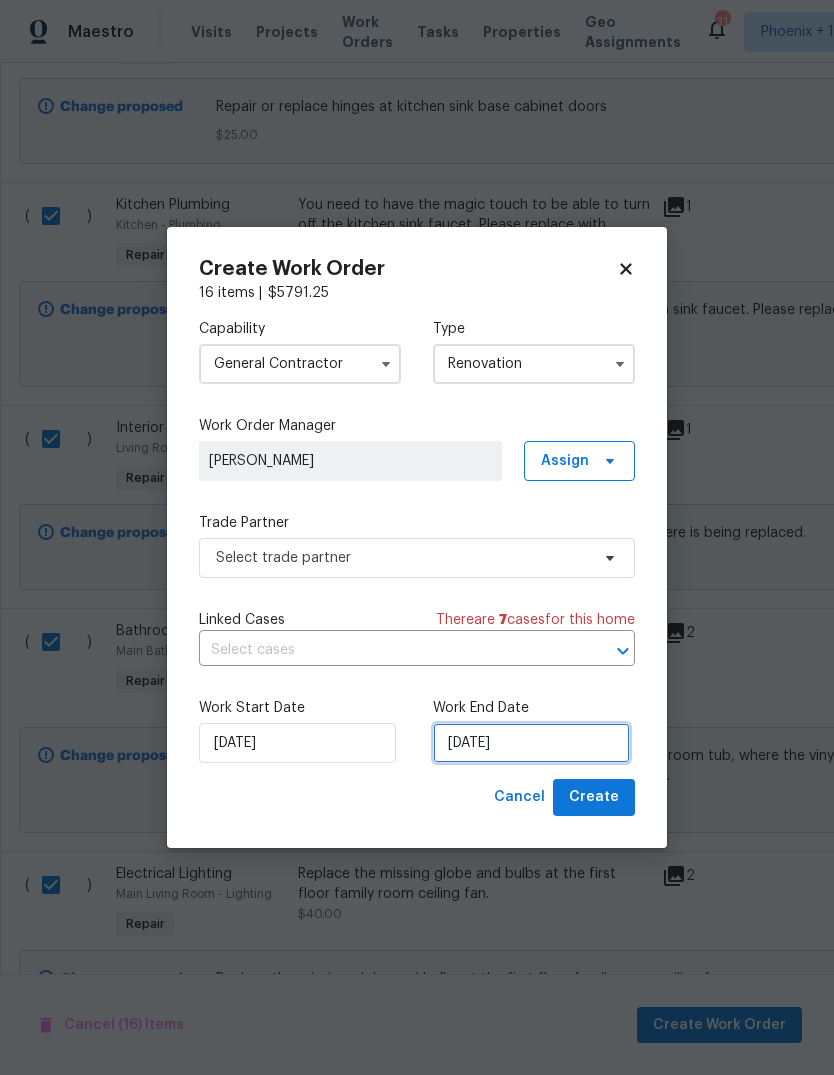 click on "7/21/2025" at bounding box center [531, 743] 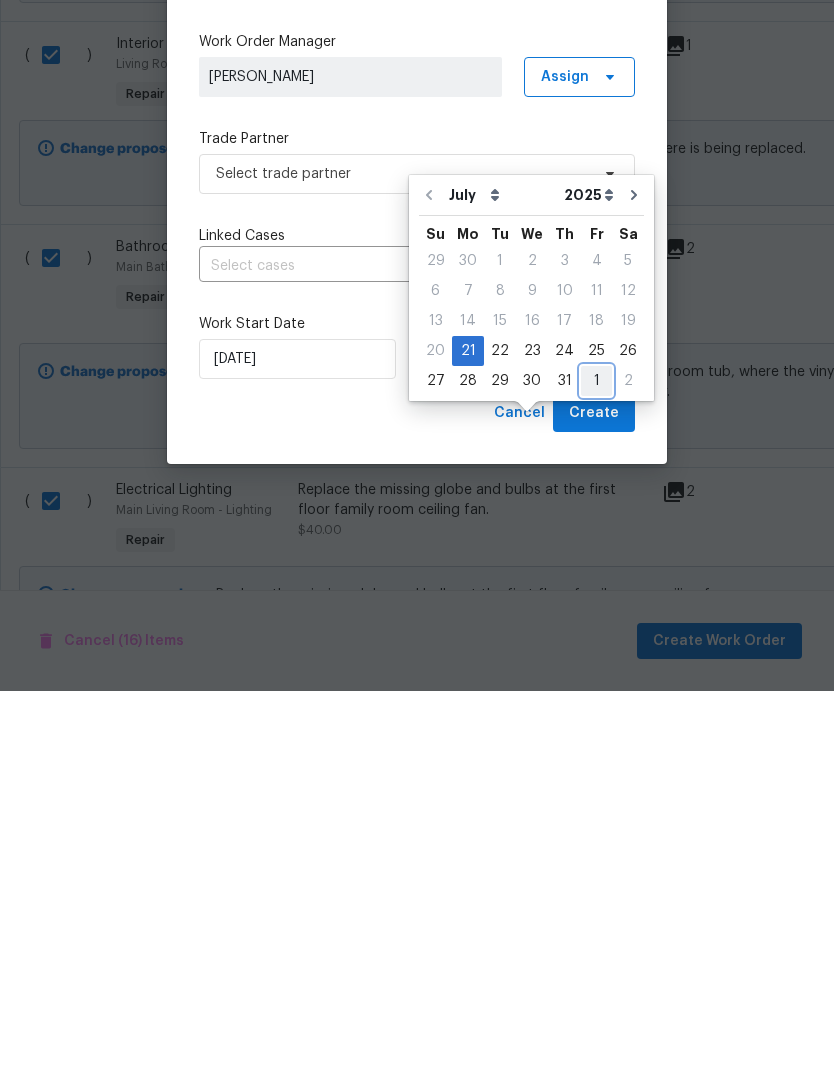 click on "1" at bounding box center [596, 765] 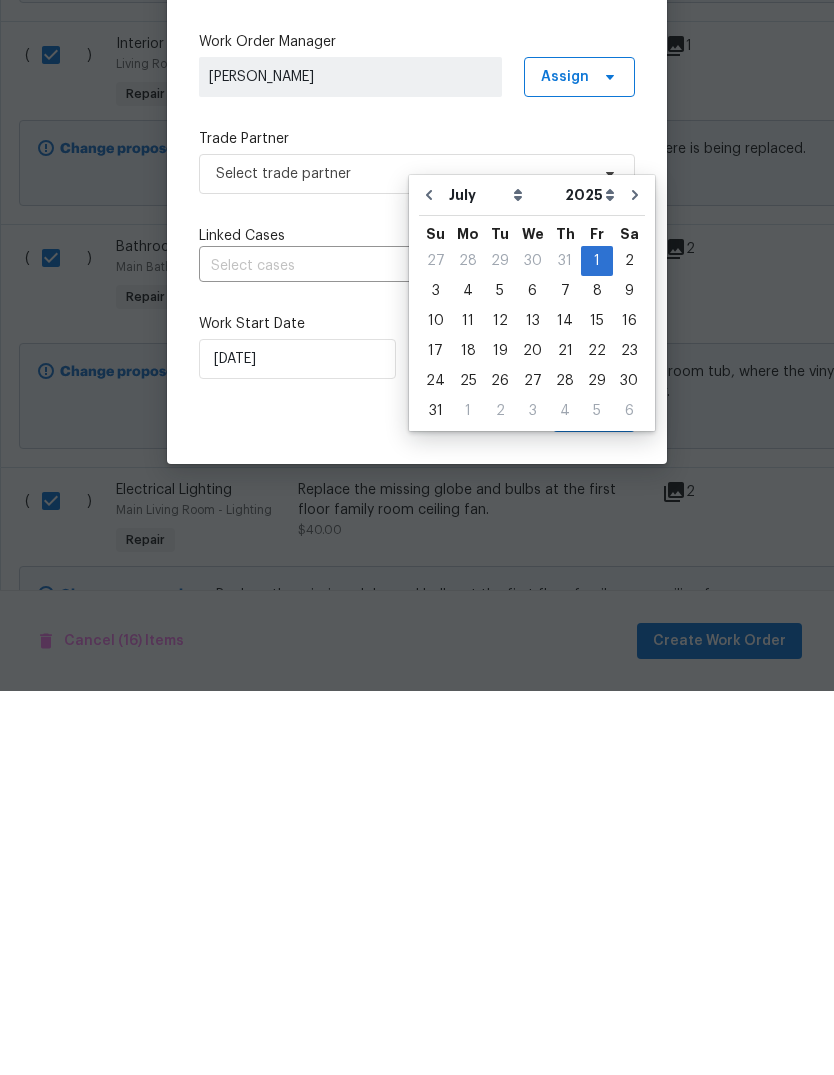 type on "8/1/2025" 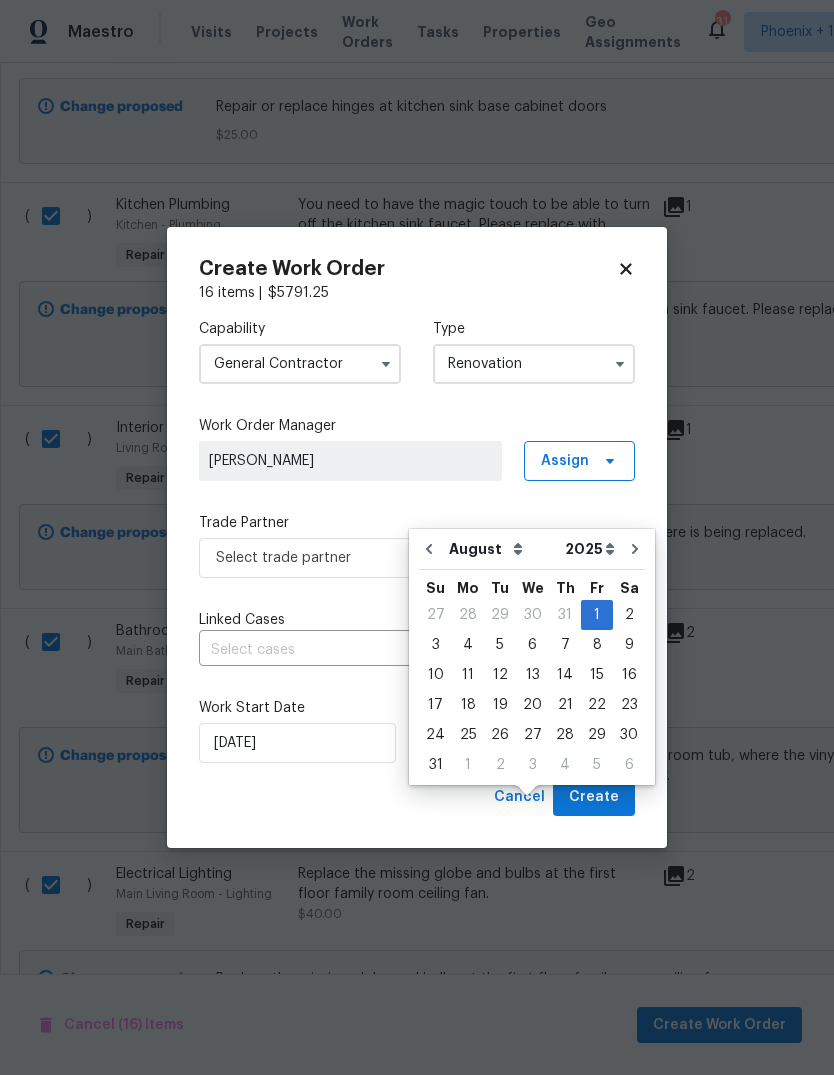 click on "Capability   General Contractor Type   Renovation" at bounding box center [417, 351] 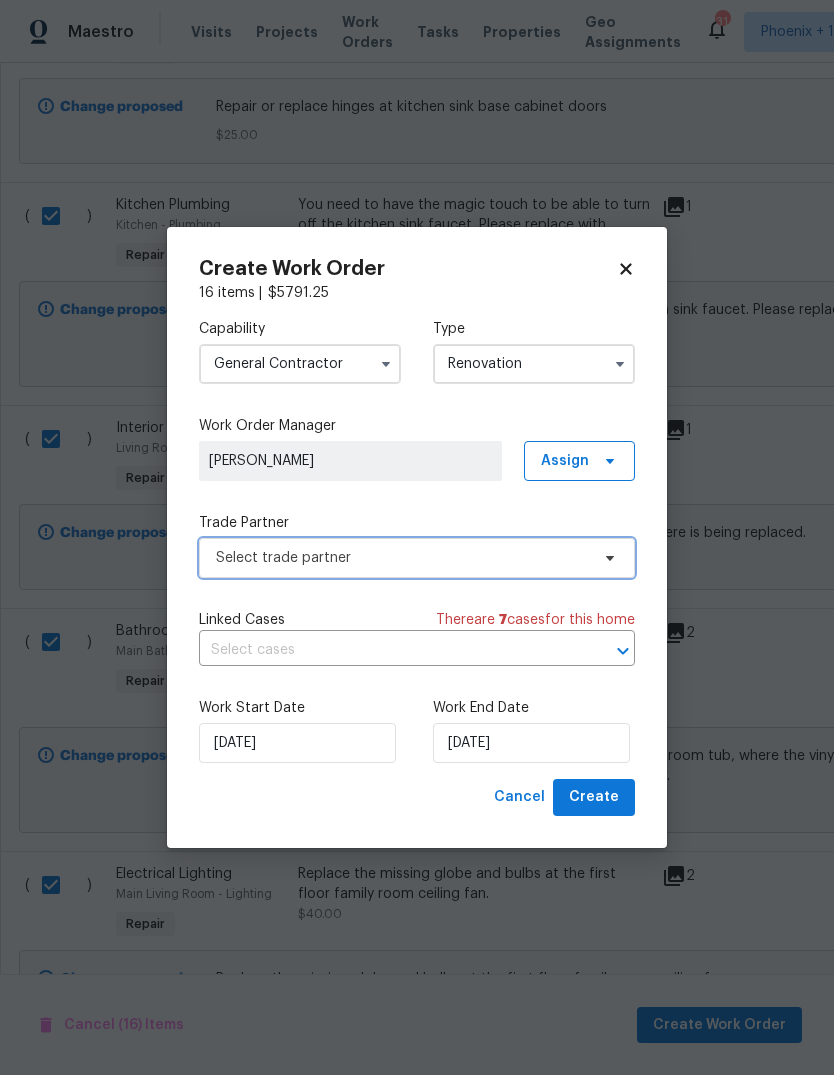 click on "Select trade partner" at bounding box center (417, 558) 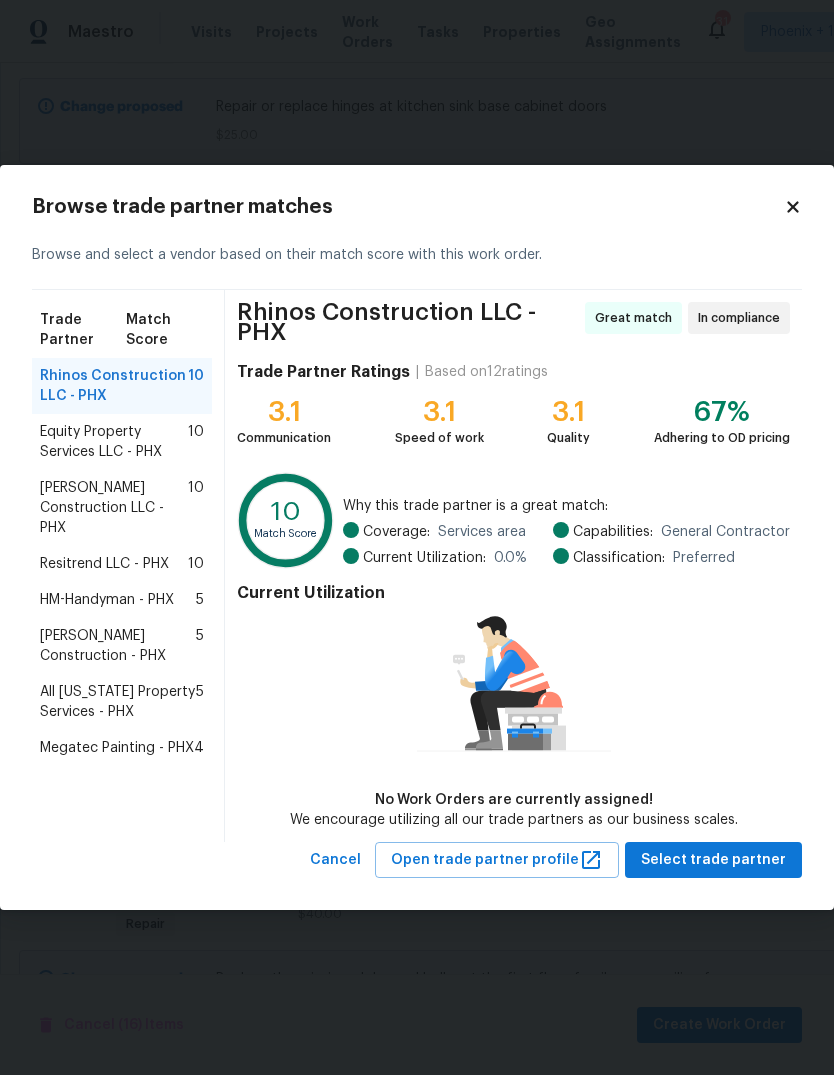 click on "Resitrend LLC - PHX" at bounding box center [104, 564] 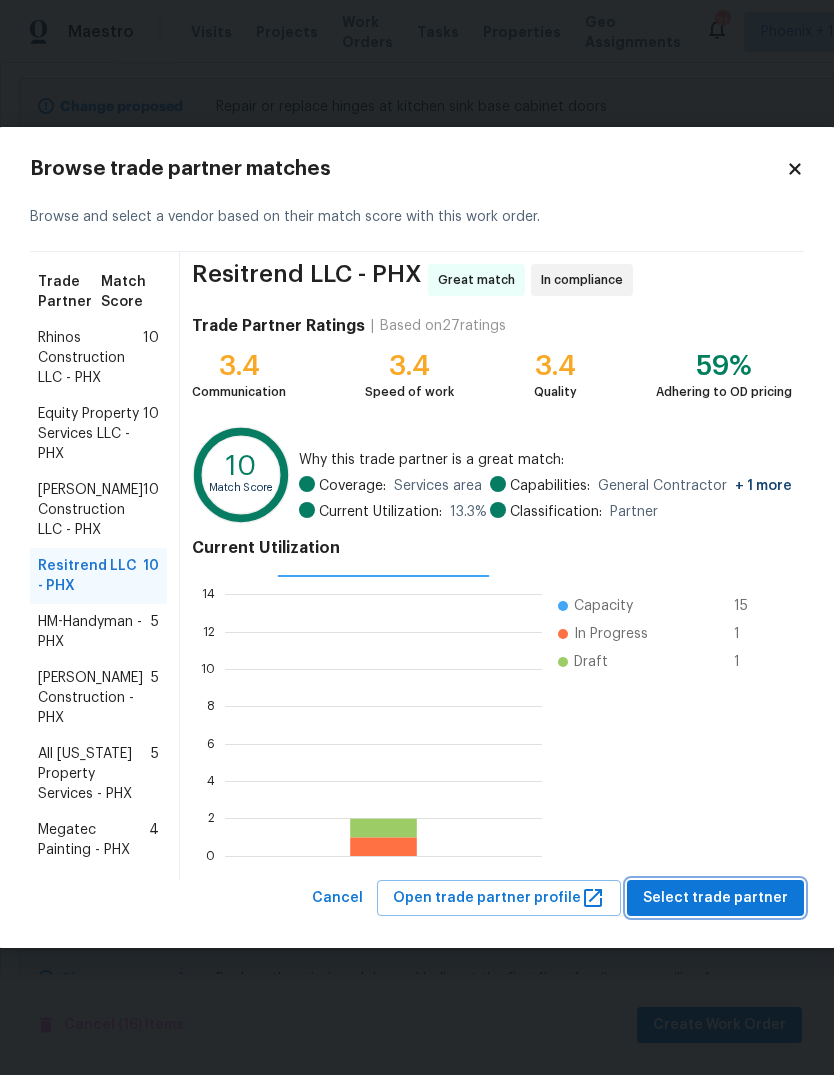 click on "Select trade partner" at bounding box center (715, 898) 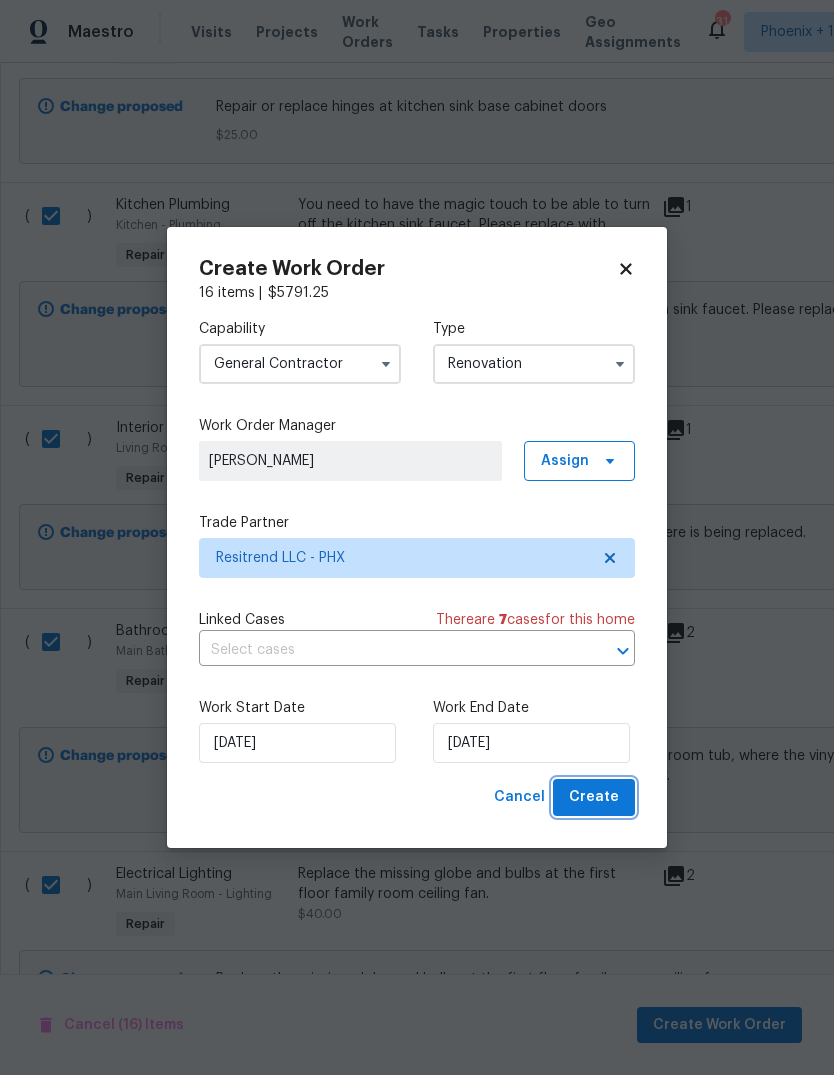 click on "Create" at bounding box center (594, 797) 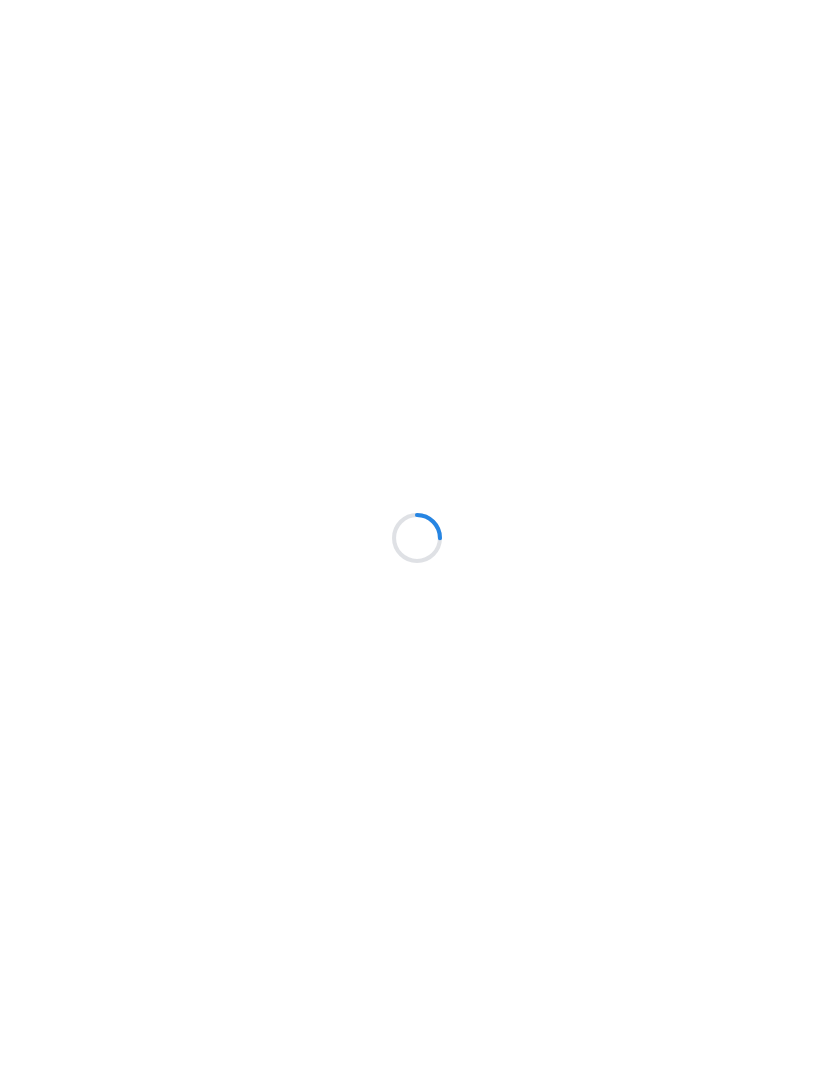 scroll, scrollTop: 0, scrollLeft: 0, axis: both 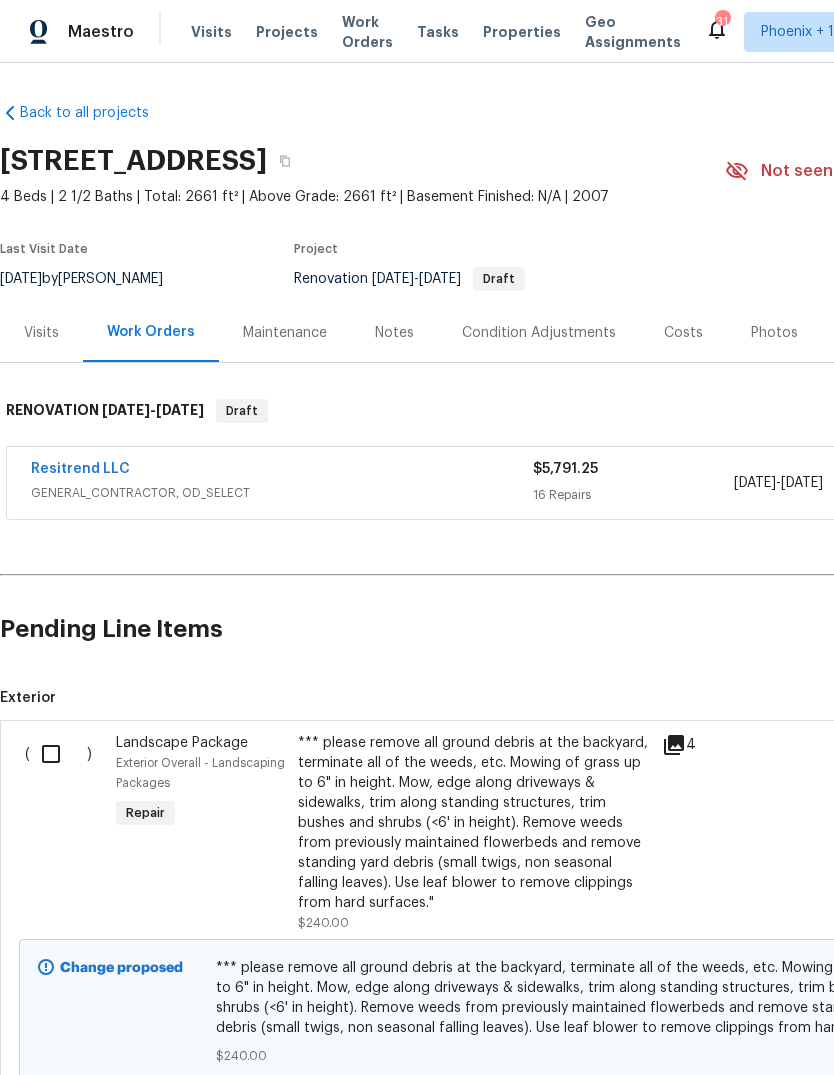 click at bounding box center [58, 754] 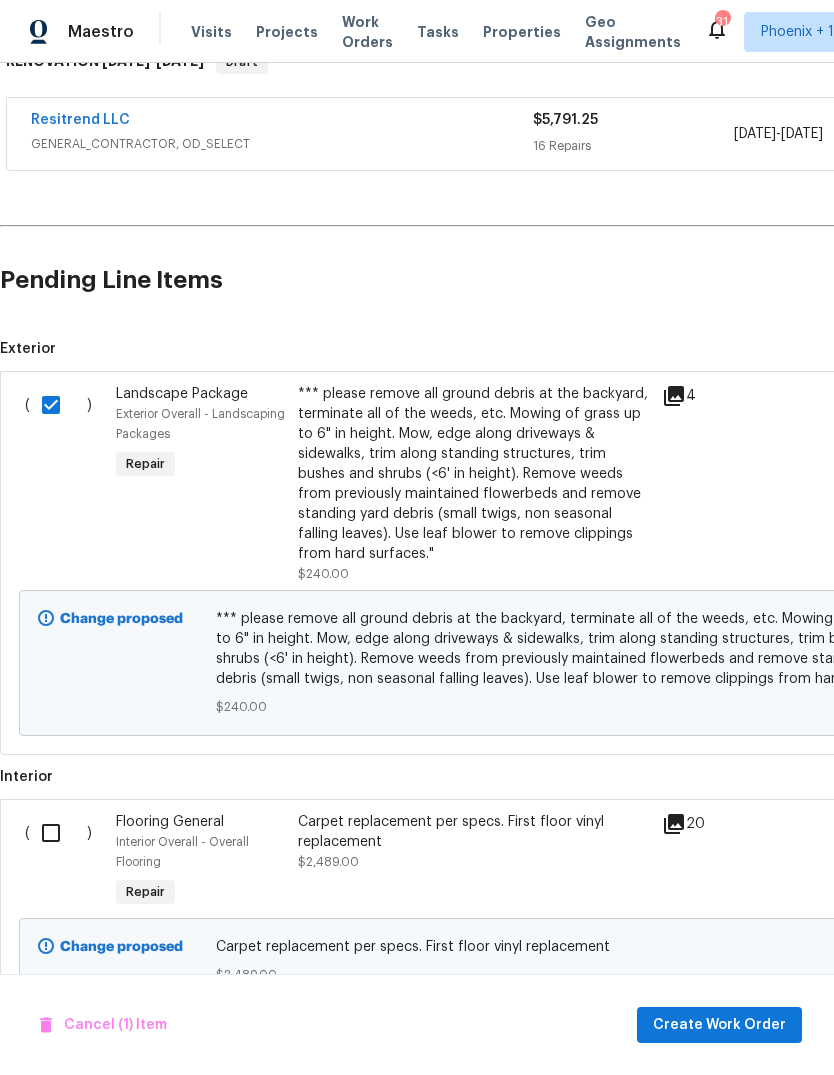 scroll, scrollTop: 340, scrollLeft: 0, axis: vertical 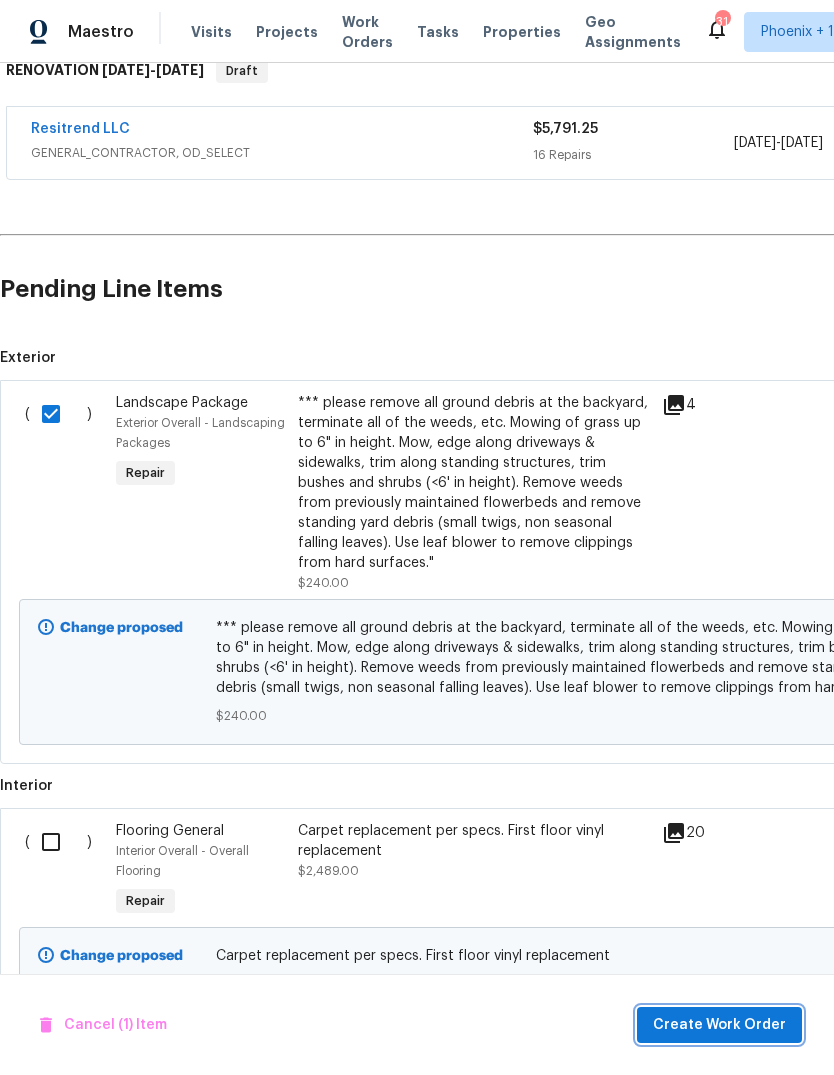 click on "Create Work Order" at bounding box center (719, 1025) 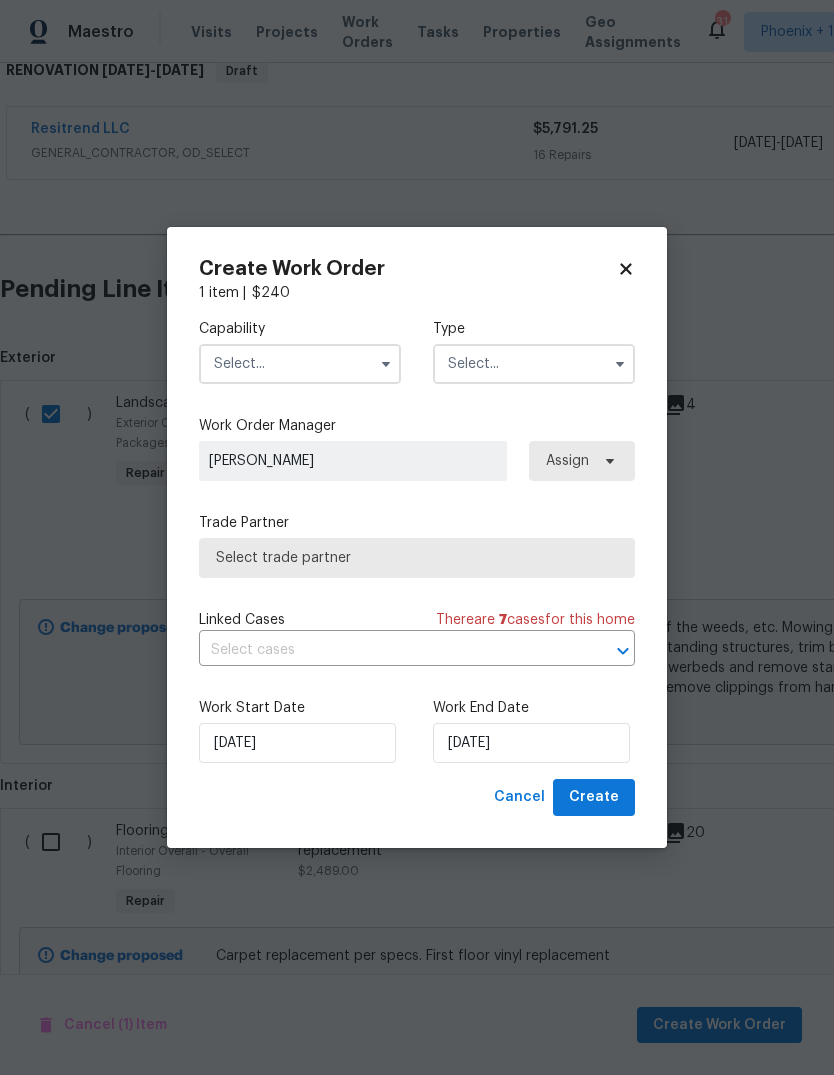 click at bounding box center [300, 364] 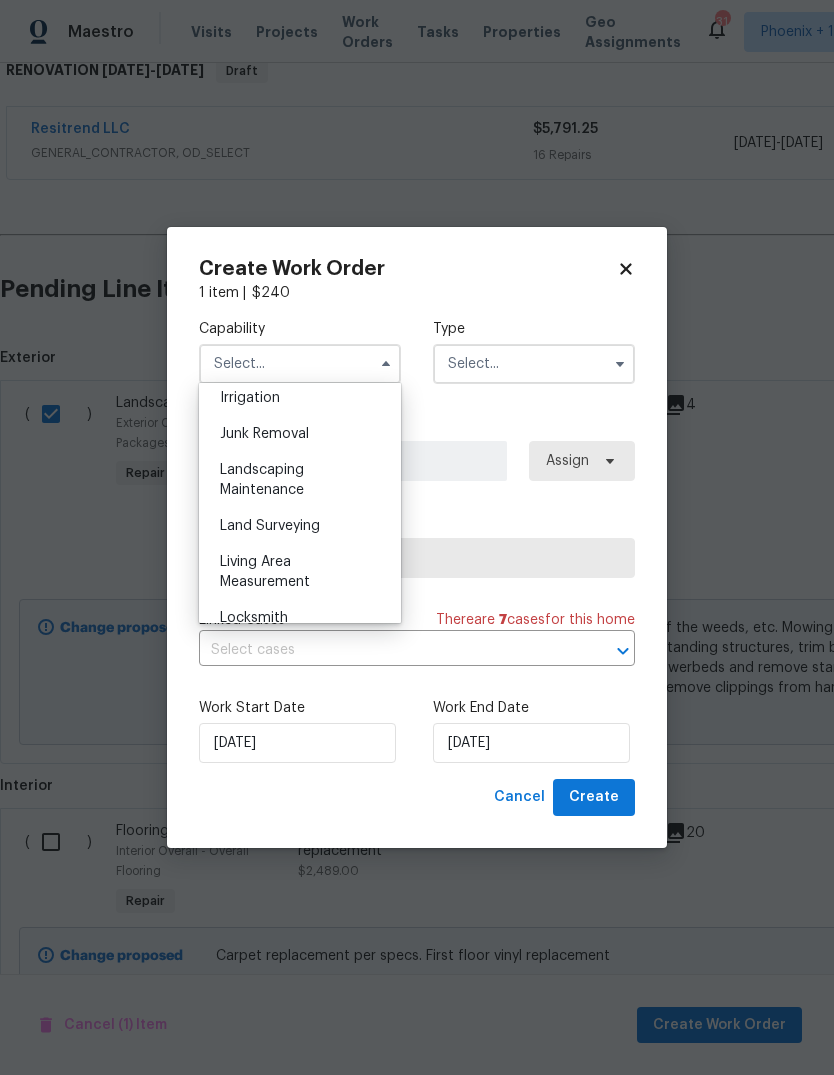 scroll, scrollTop: 1260, scrollLeft: 0, axis: vertical 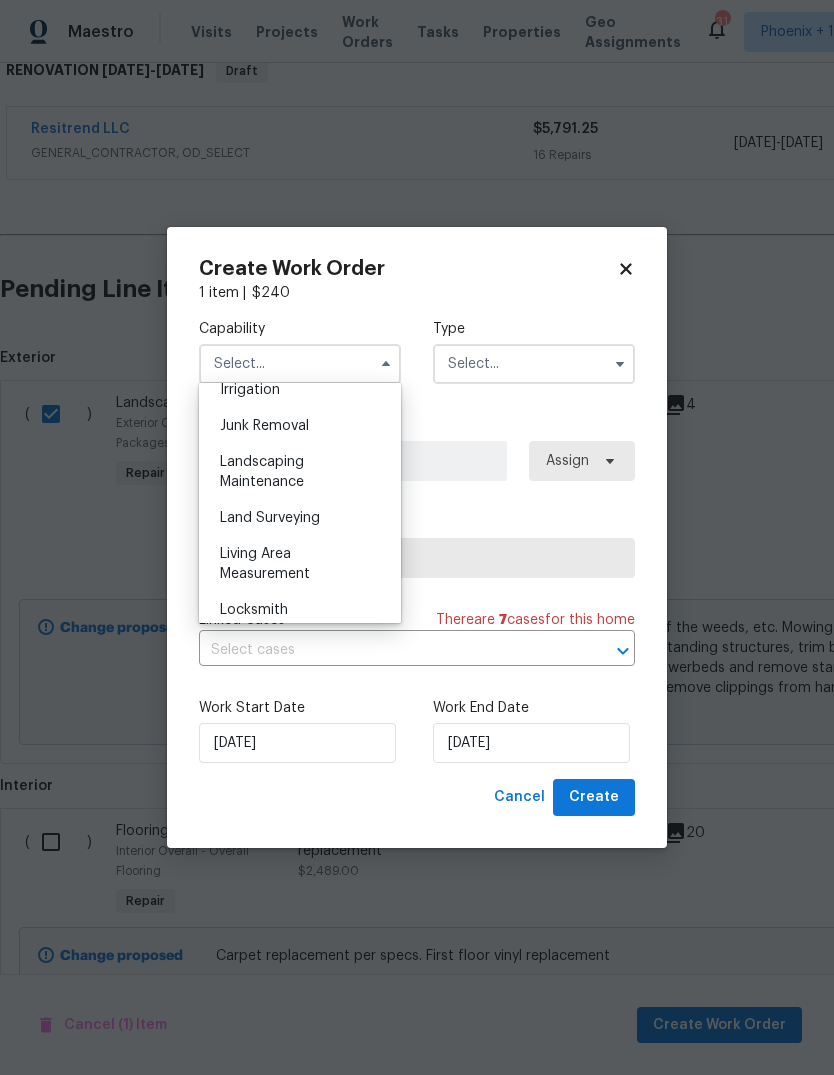 click on "Landscaping Maintenance" at bounding box center [300, 472] 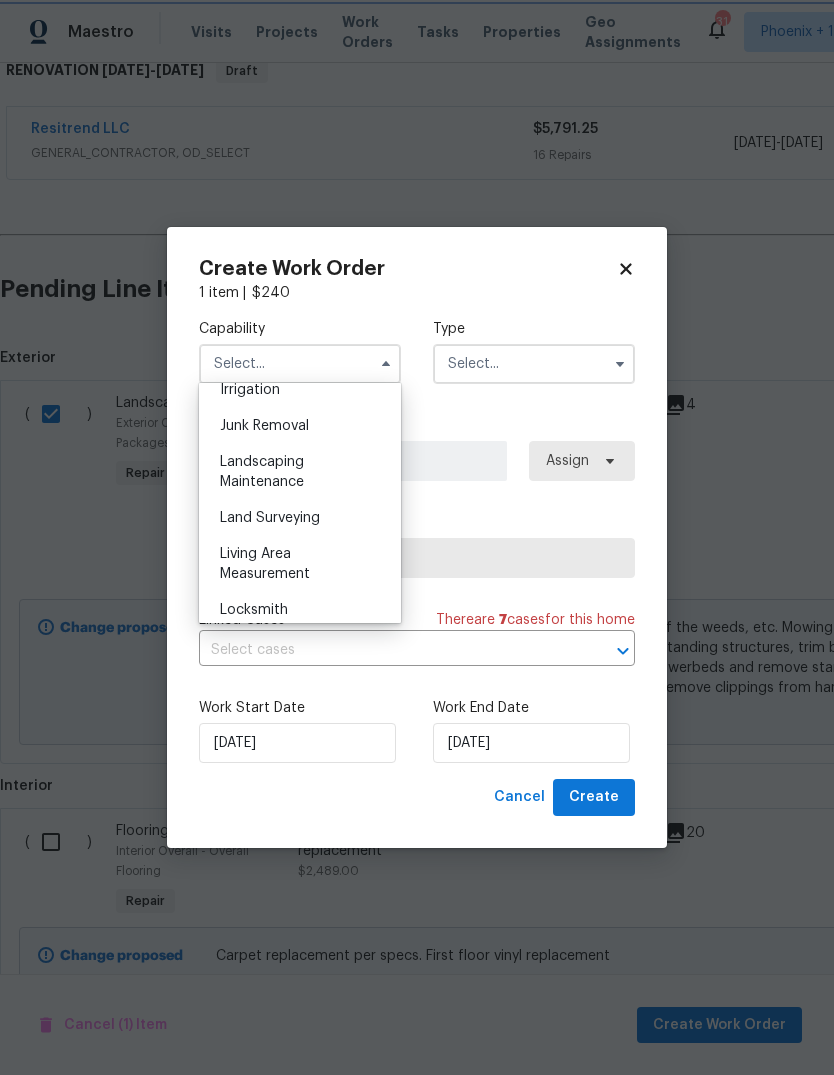 type on "Landscaping Maintenance" 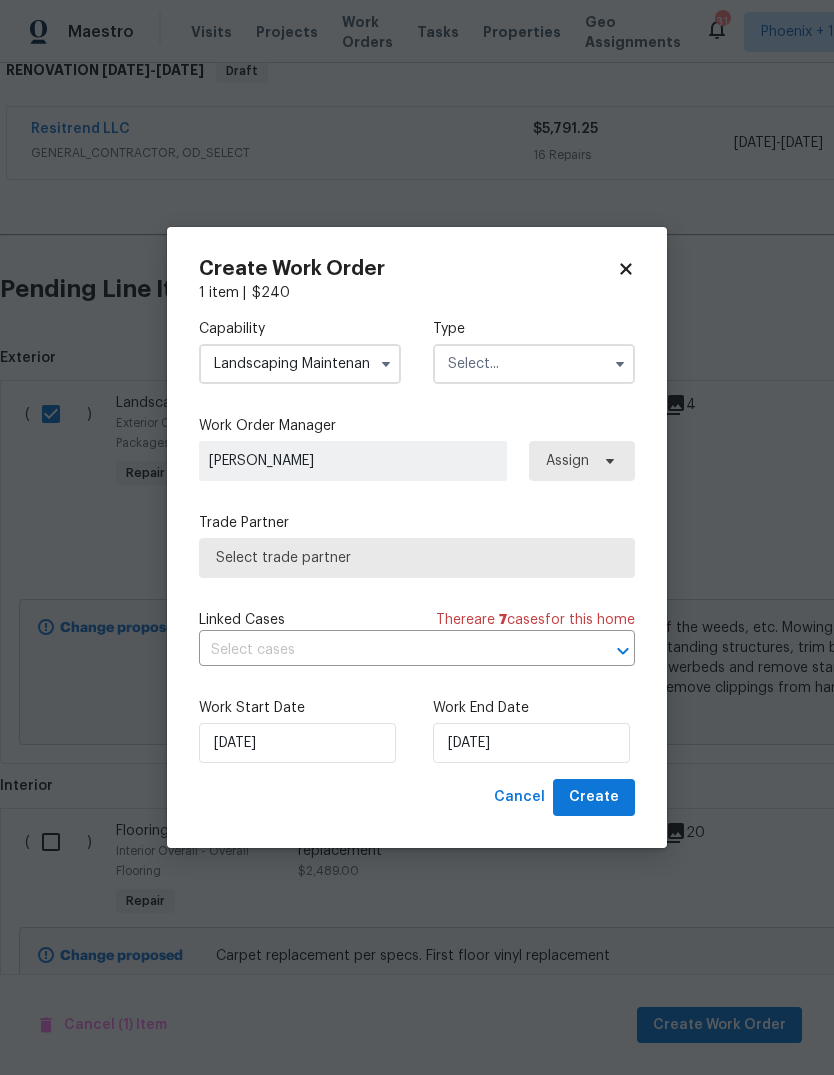 click at bounding box center [534, 364] 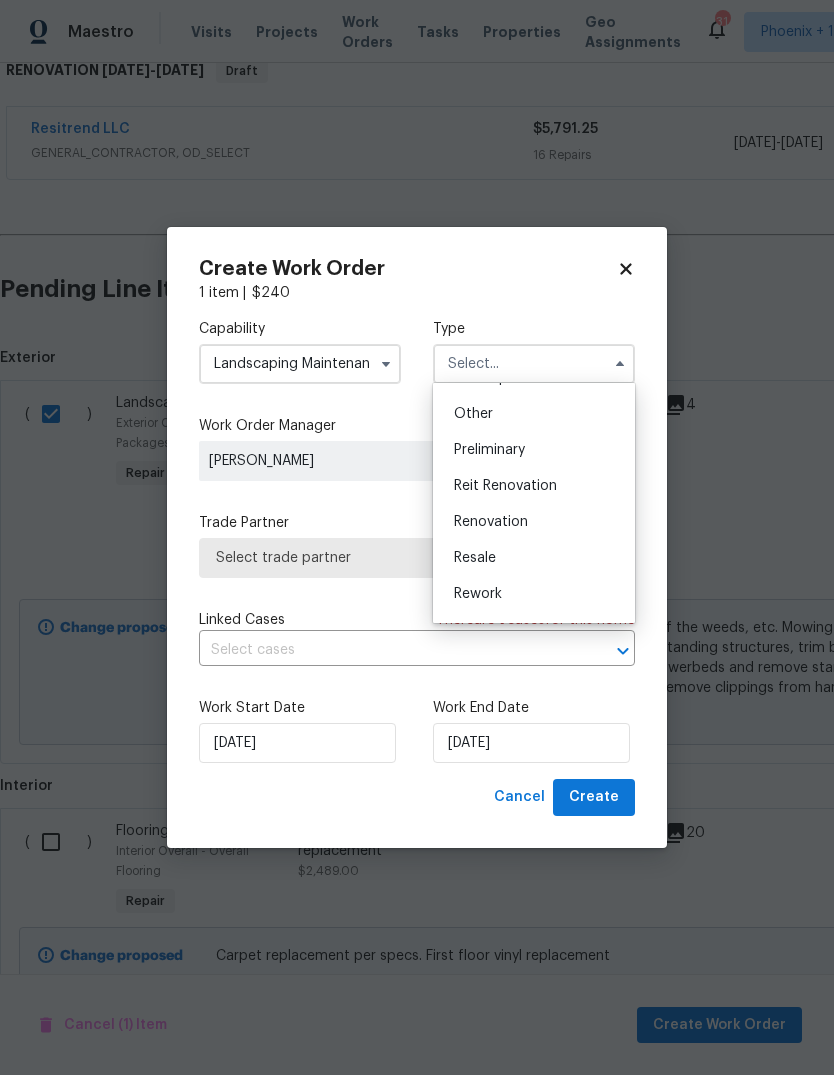scroll, scrollTop: 399, scrollLeft: 0, axis: vertical 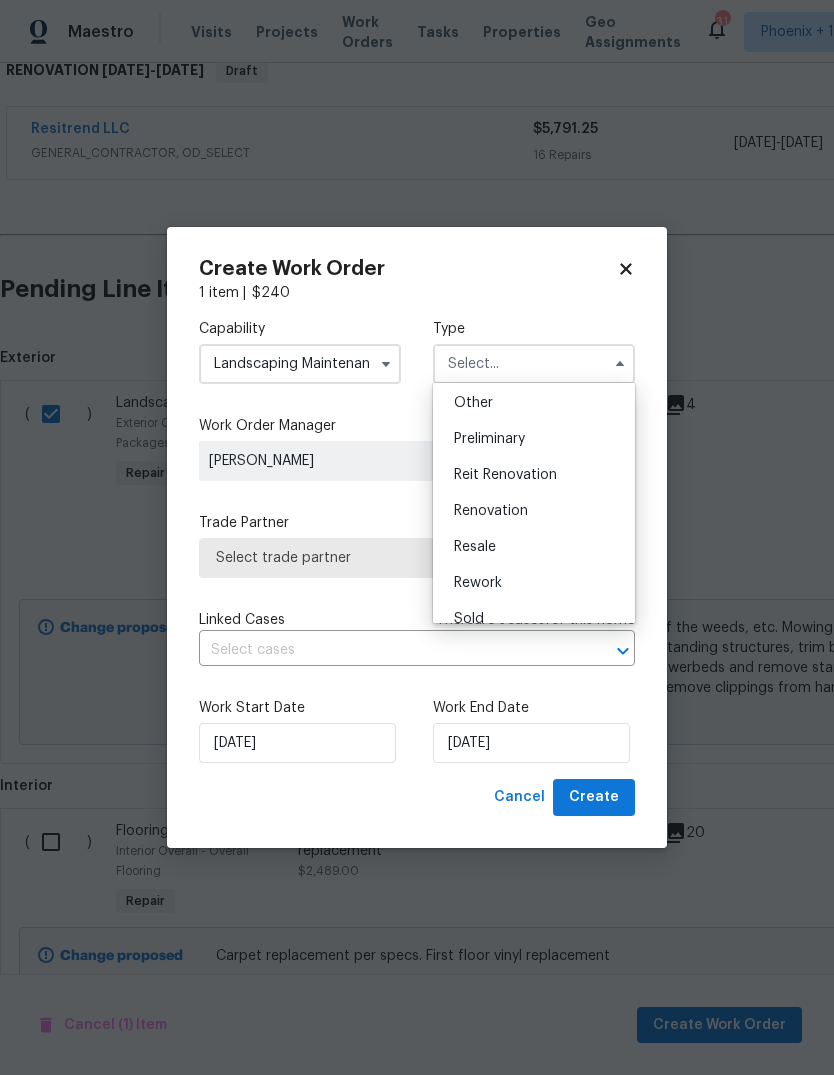 click on "Renovation" at bounding box center [534, 511] 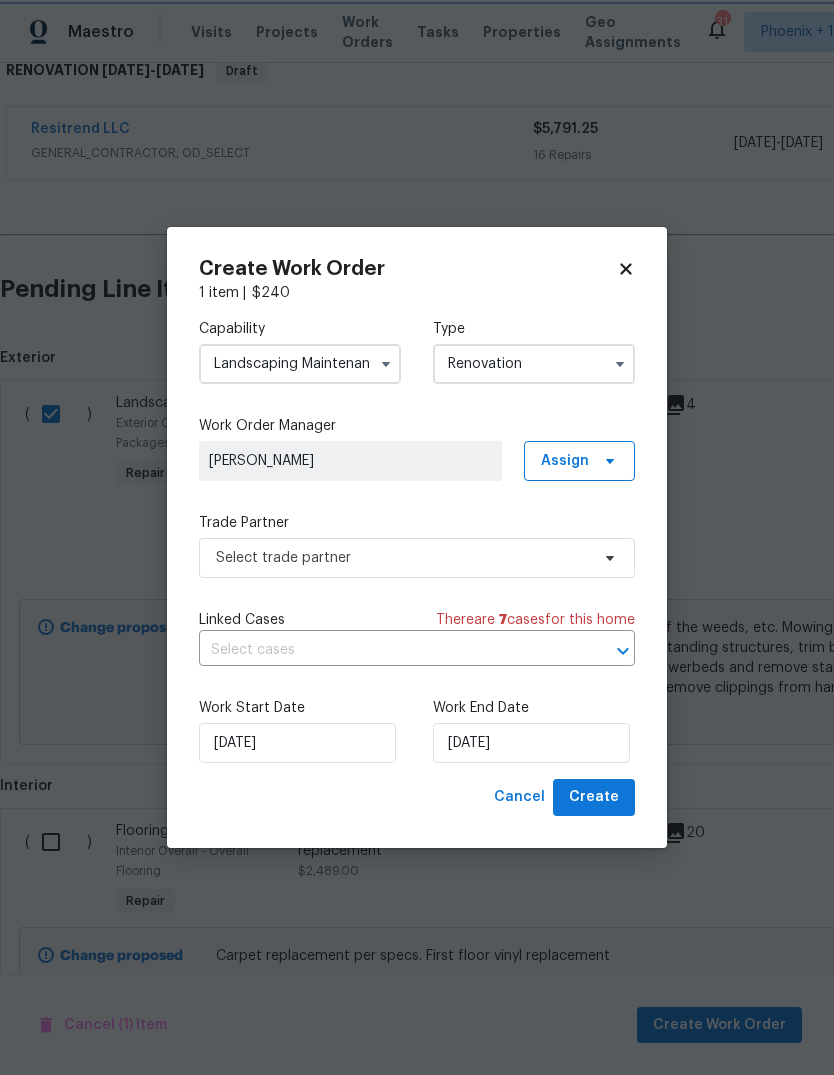 type on "Renovation" 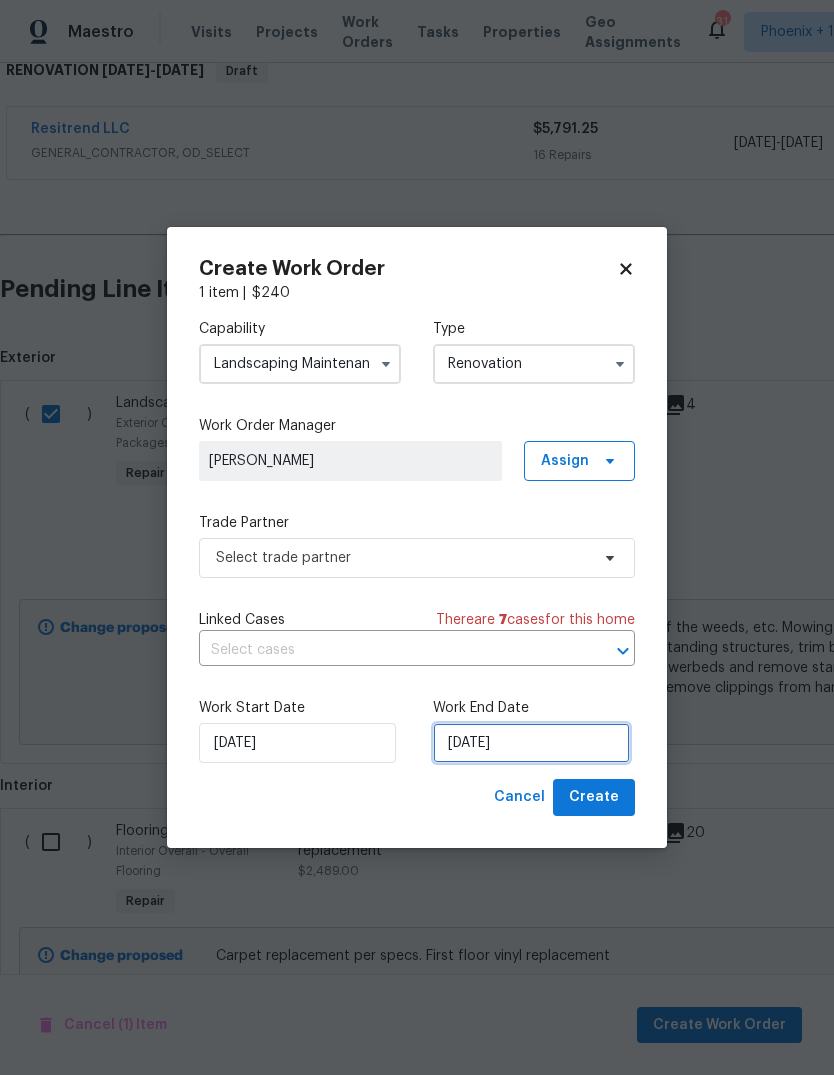 click on "7/21/2025" at bounding box center [531, 743] 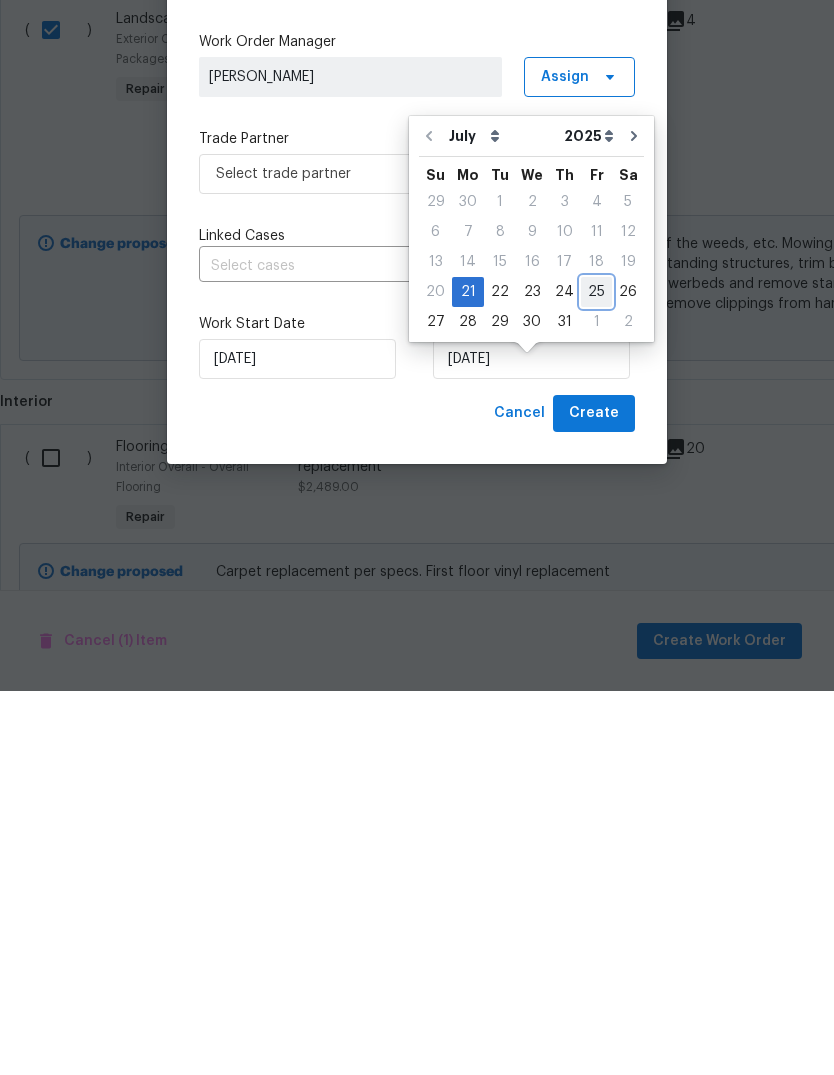click on "25" at bounding box center [596, 676] 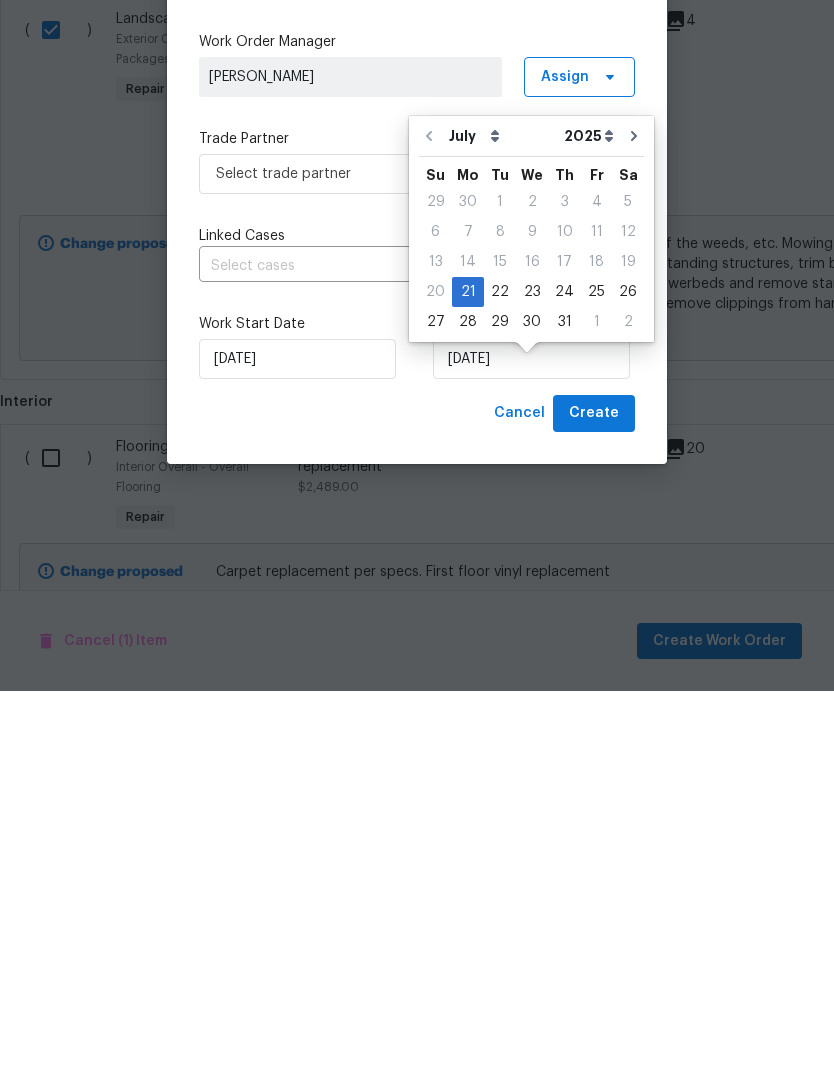 scroll, scrollTop: 75, scrollLeft: 0, axis: vertical 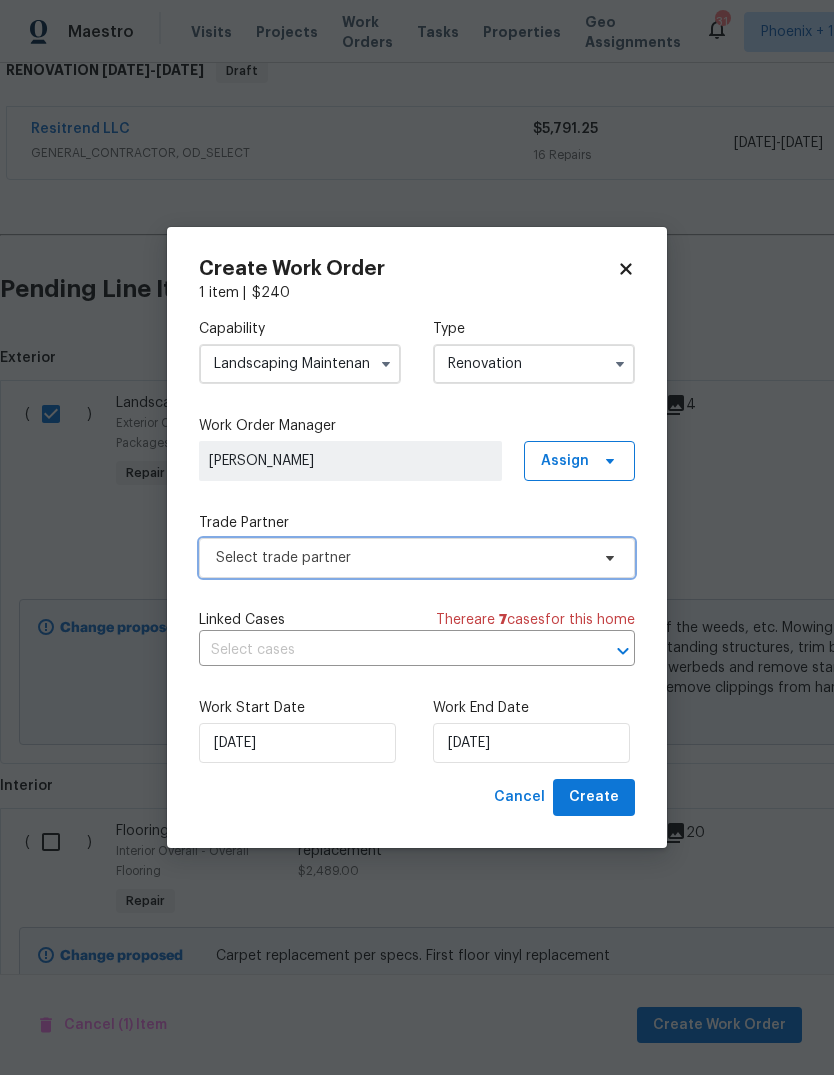 click 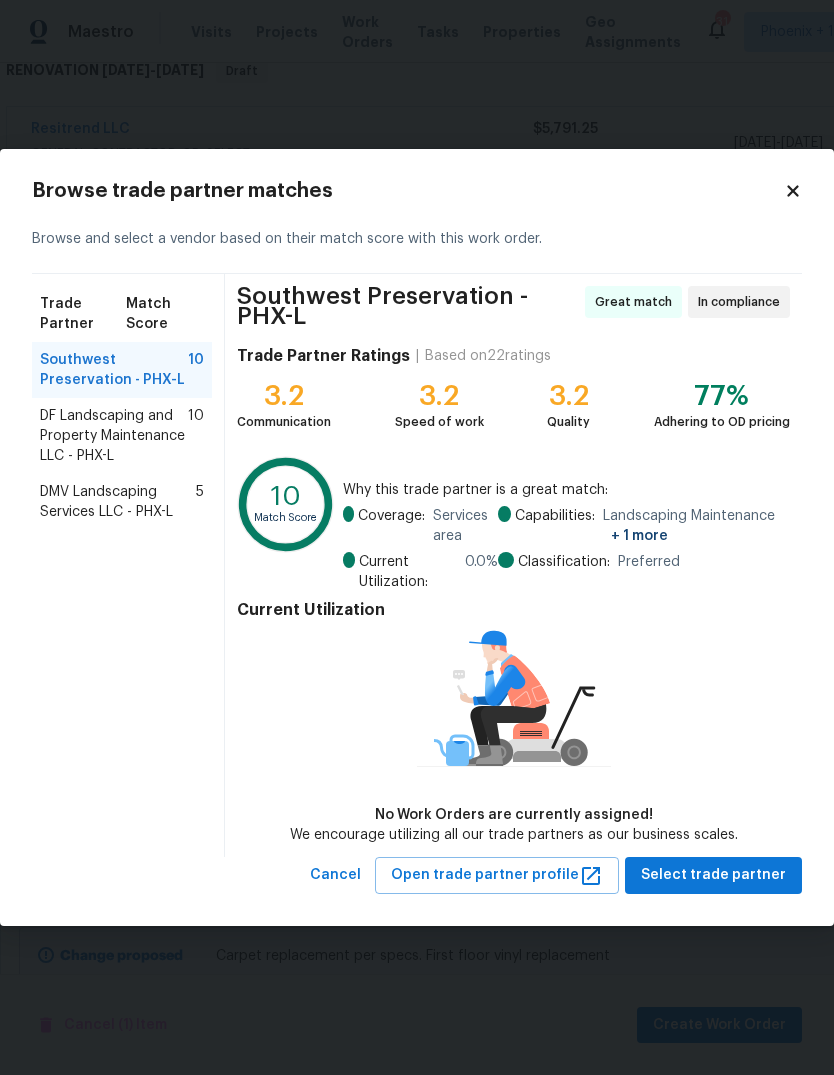 click on "DF Landscaping and Property Maintenance LLC - PHX-L" at bounding box center (114, 436) 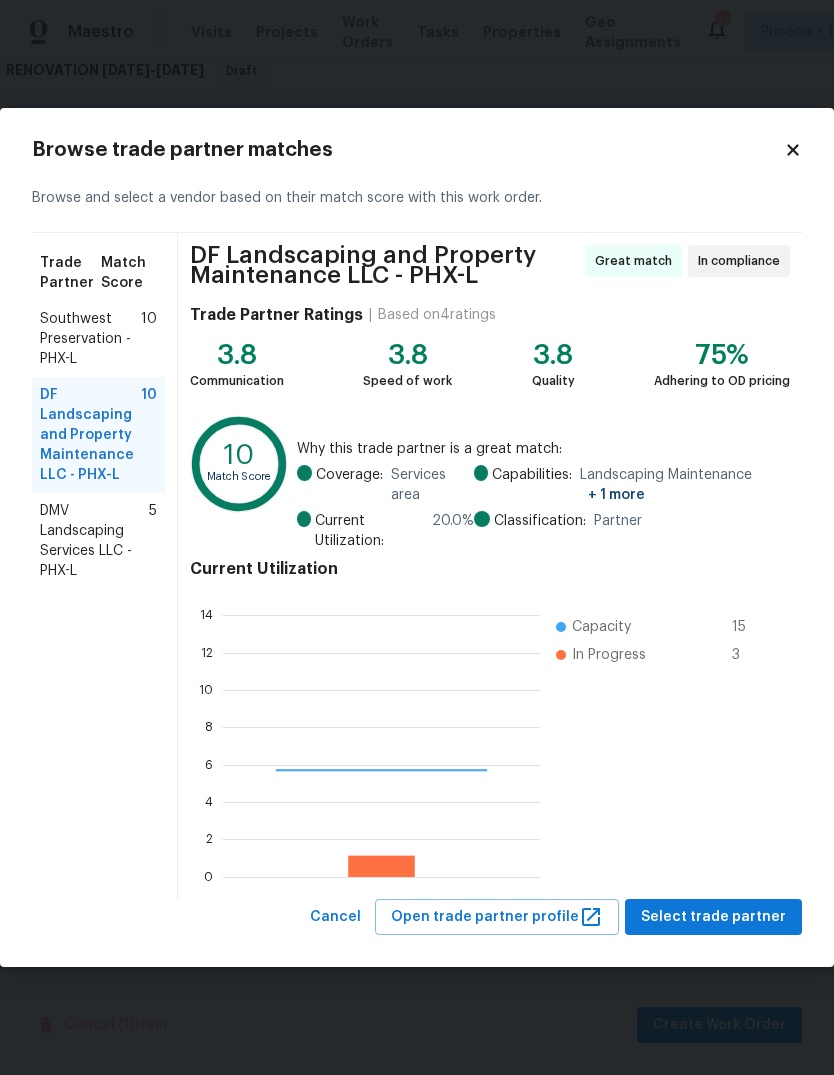 scroll, scrollTop: 2, scrollLeft: 2, axis: both 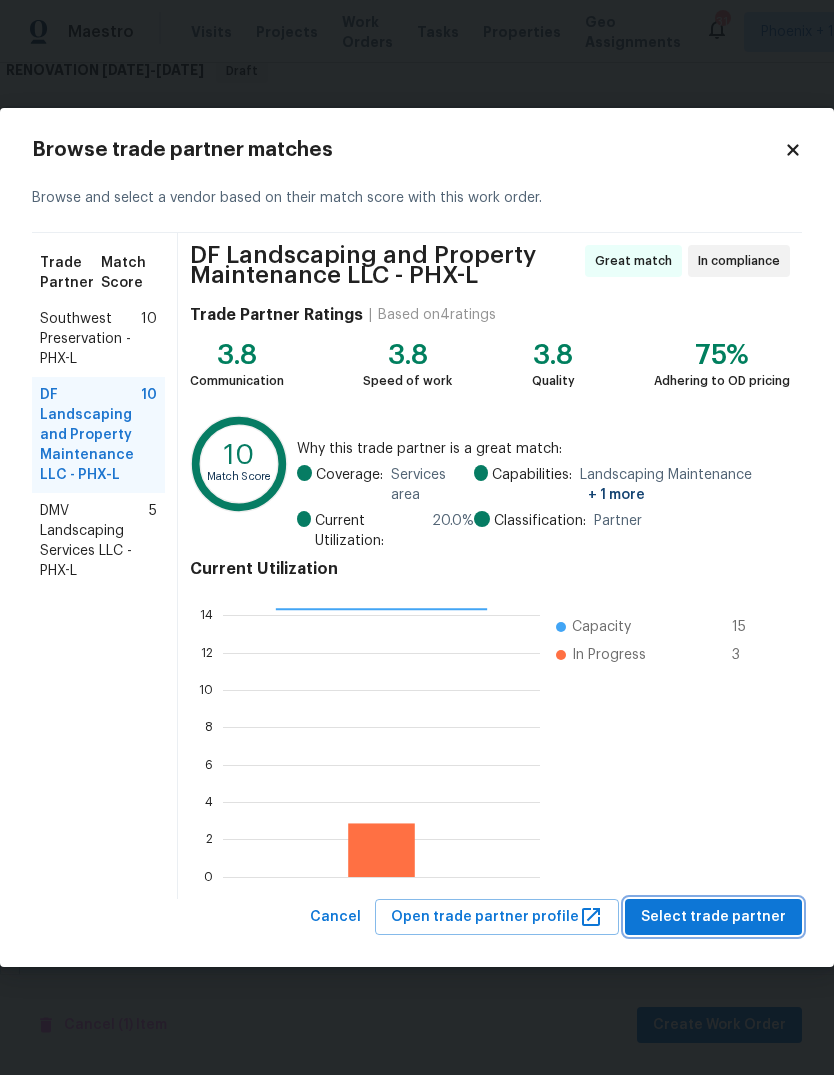 click on "Select trade partner" at bounding box center [713, 917] 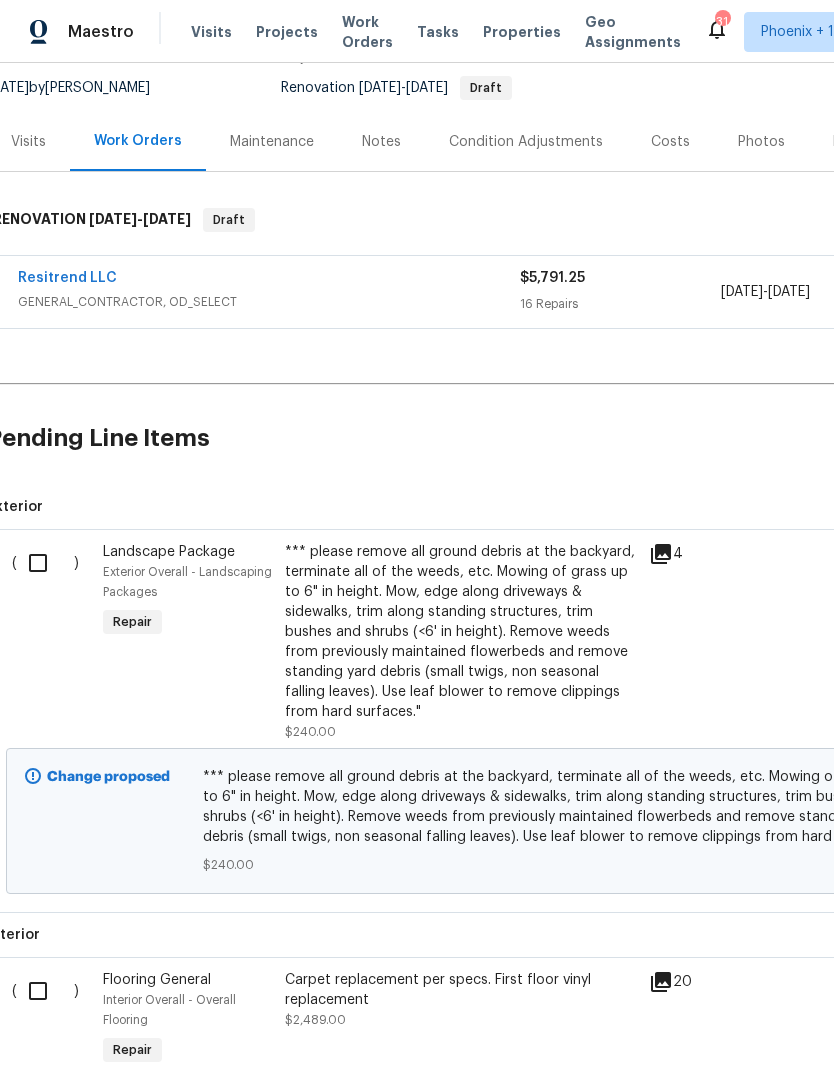 scroll, scrollTop: 190, scrollLeft: 16, axis: both 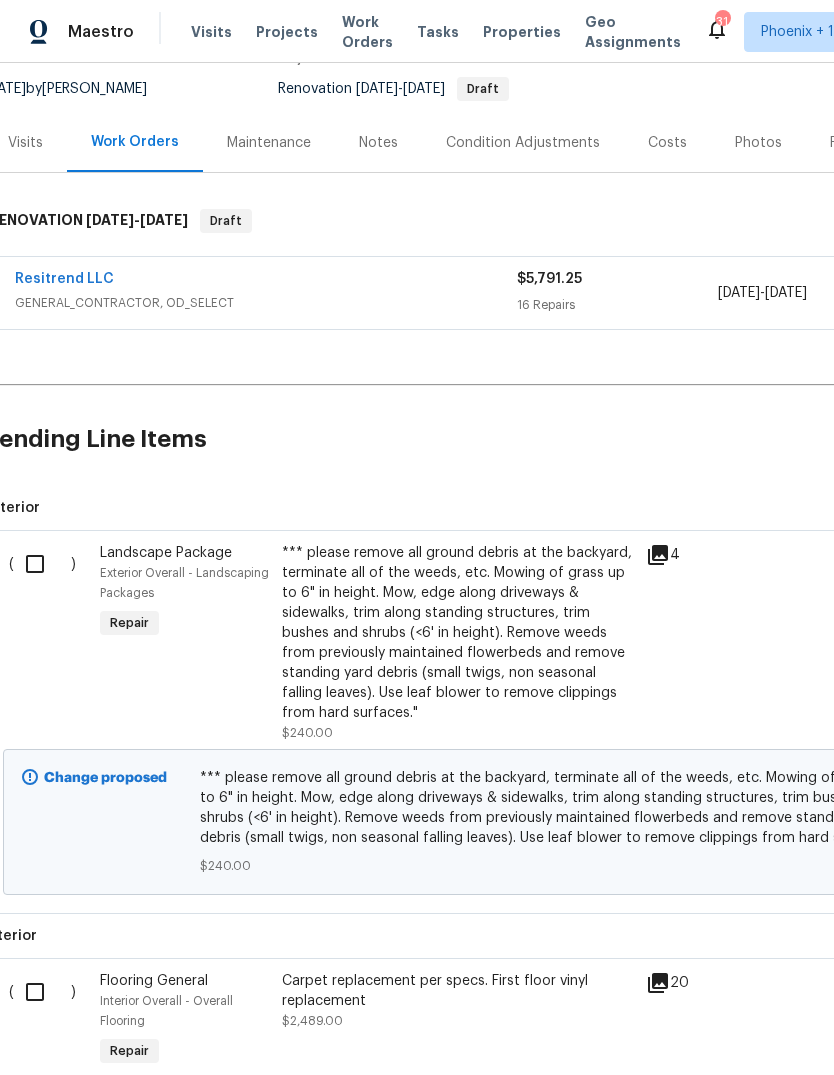 click at bounding box center [42, 564] 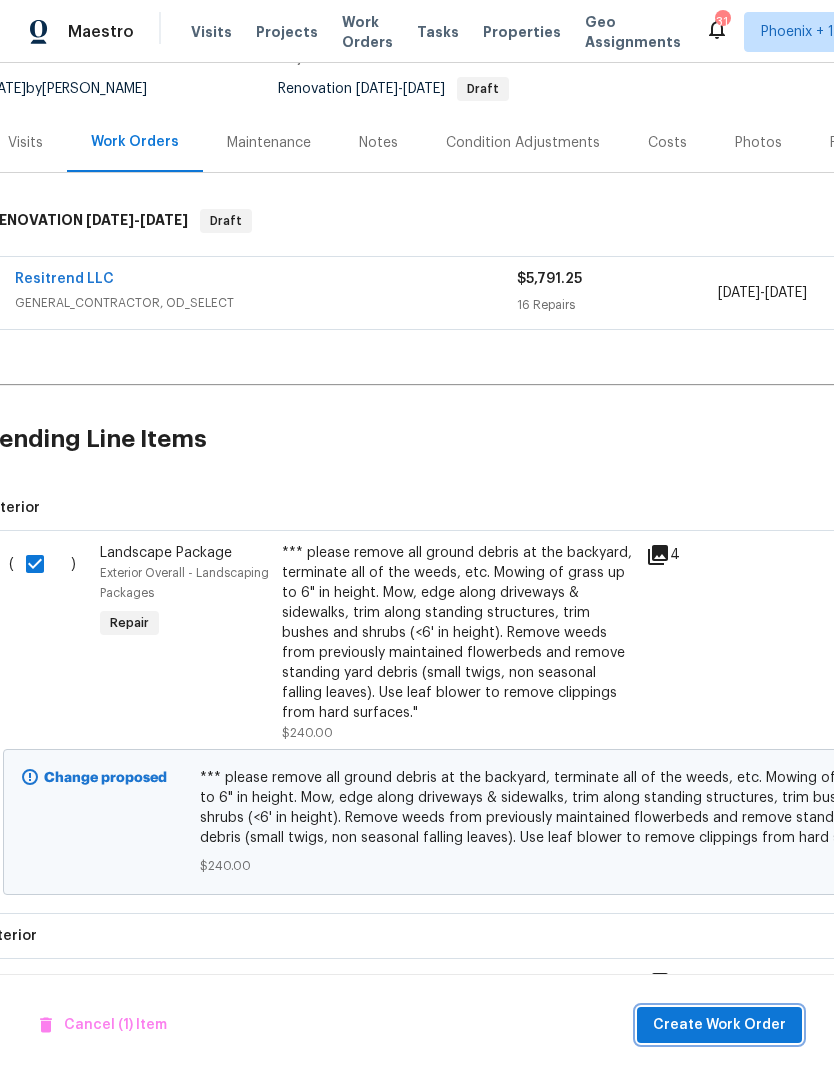 click on "Create Work Order" at bounding box center [719, 1025] 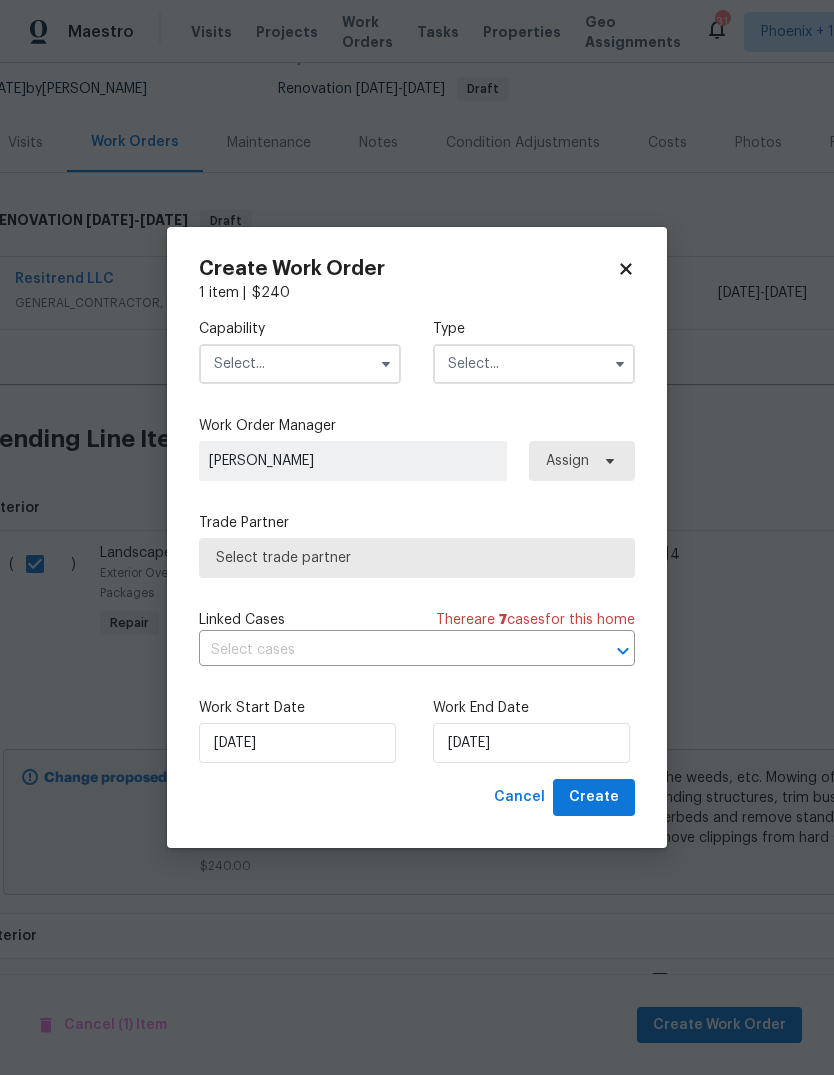 click at bounding box center [300, 364] 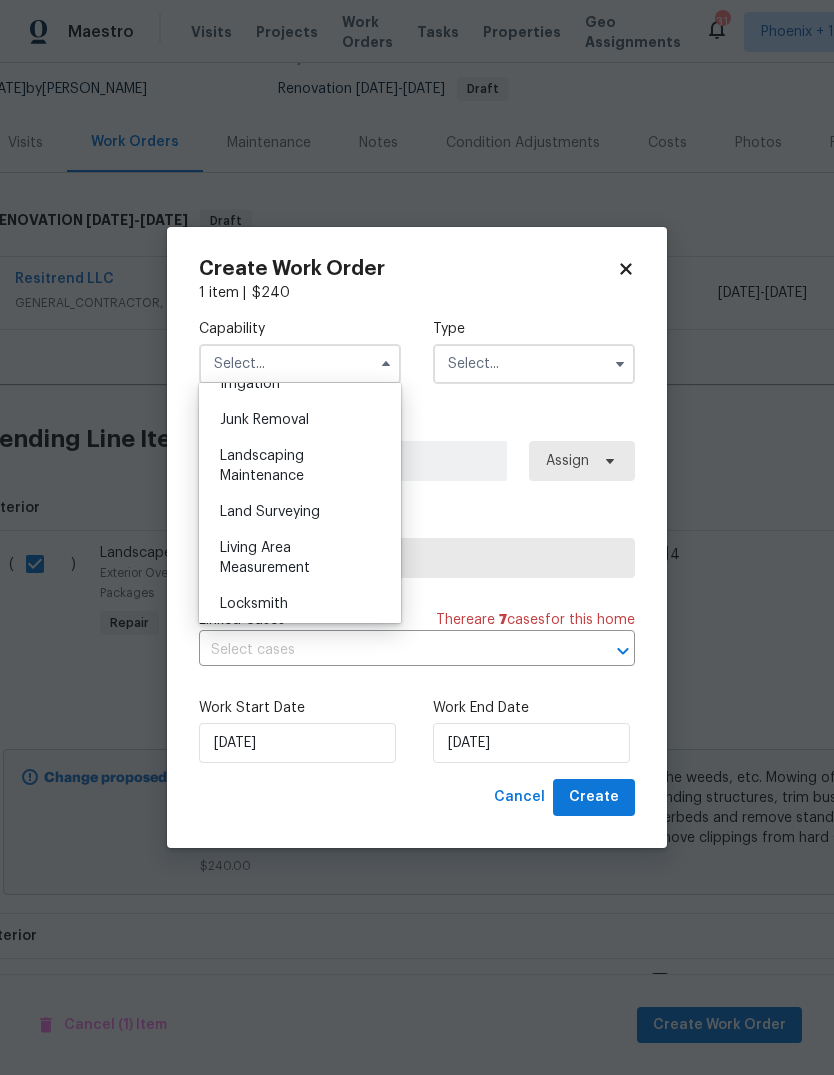 scroll, scrollTop: 1263, scrollLeft: 0, axis: vertical 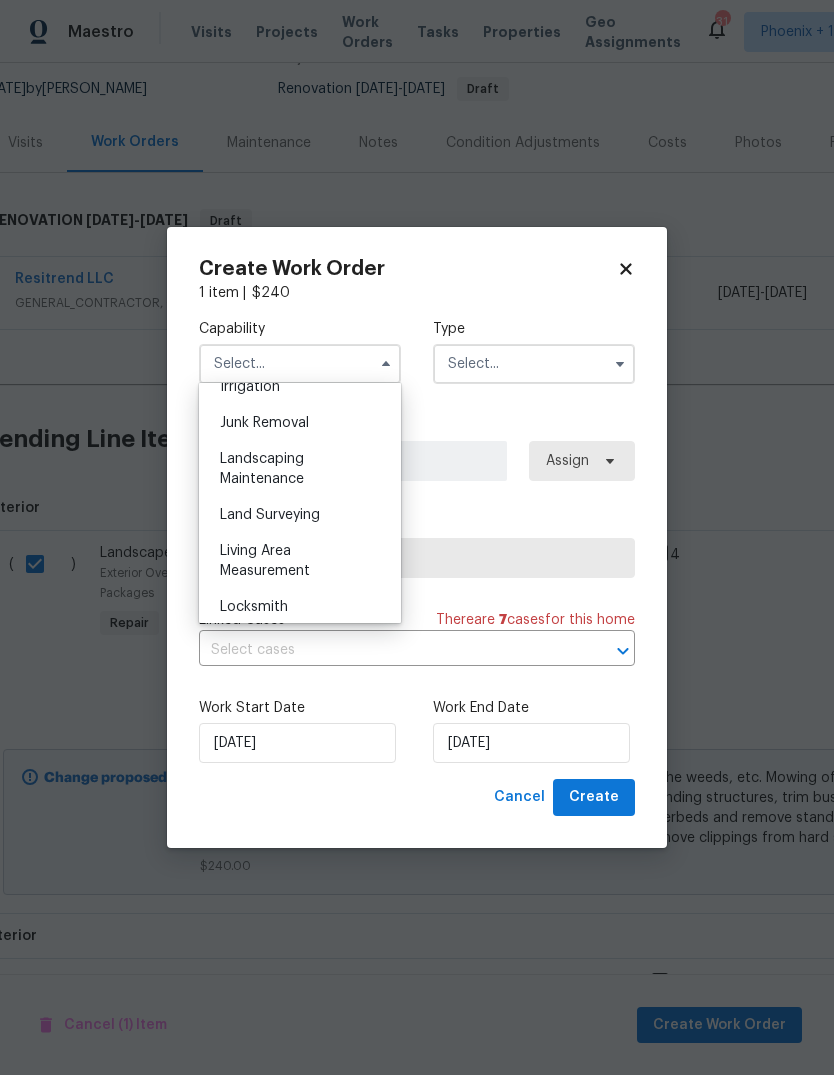 click on "Landscaping Maintenance" at bounding box center [300, 469] 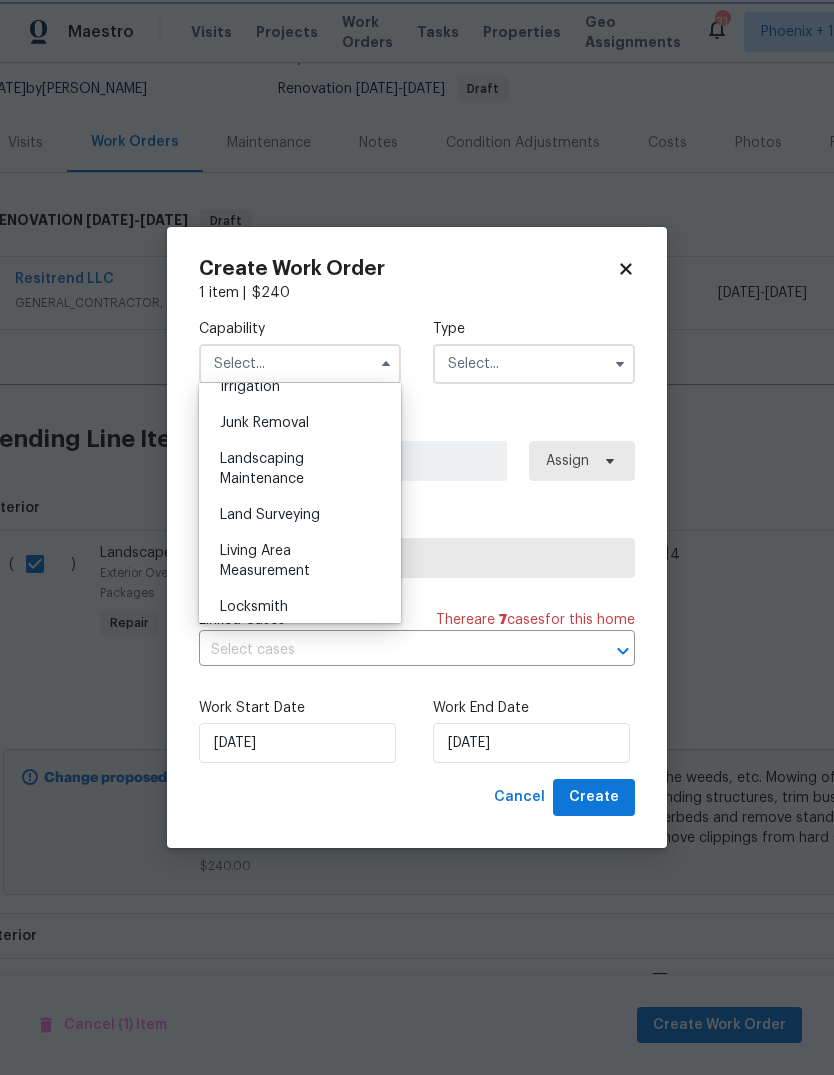 type on "Landscaping Maintenance" 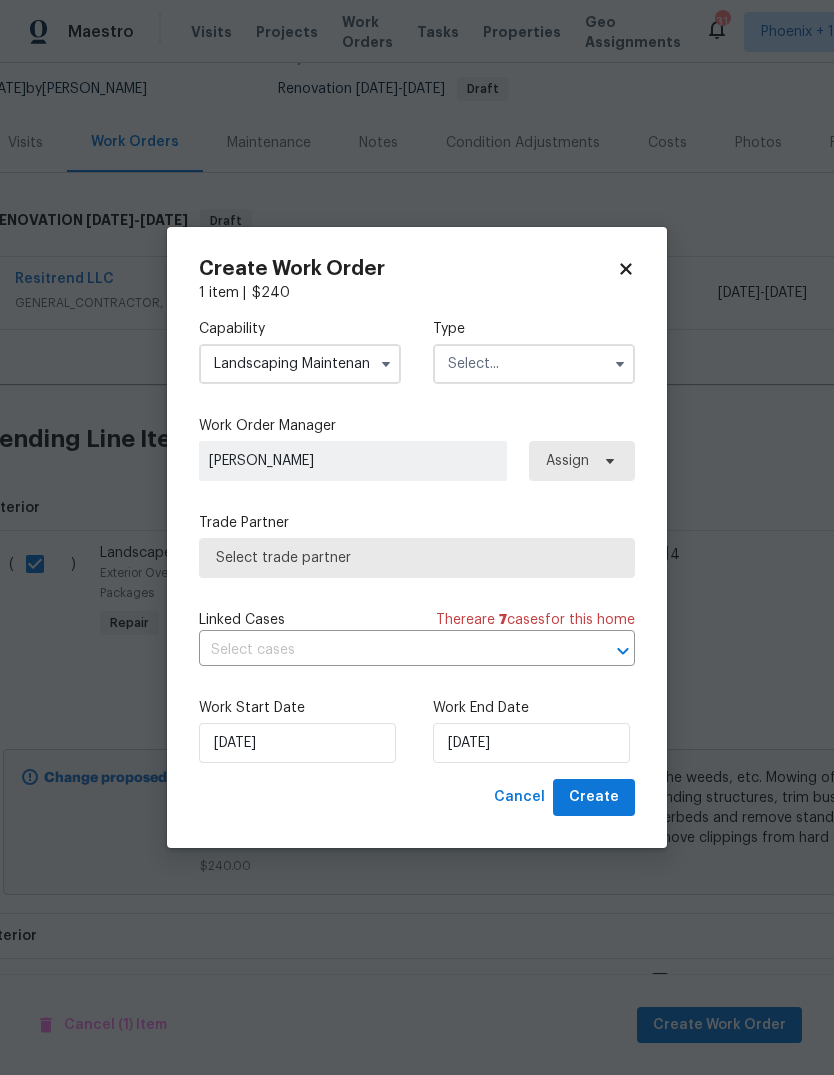 click at bounding box center (534, 364) 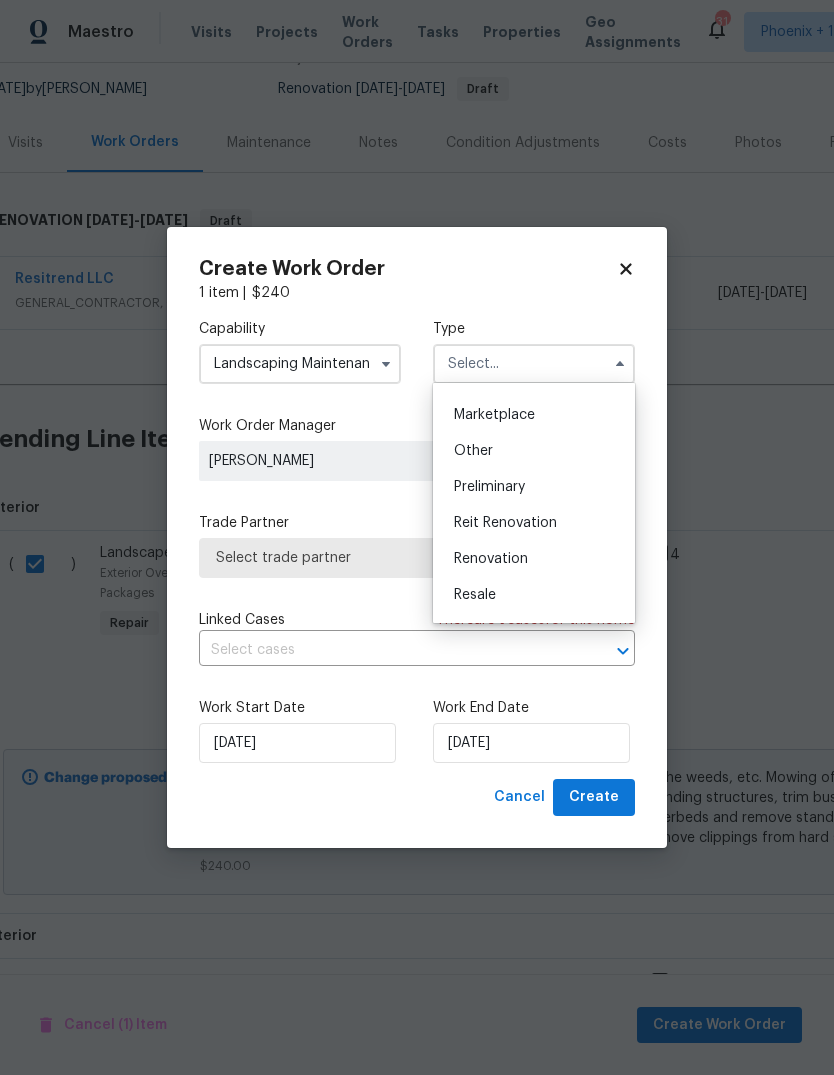 scroll, scrollTop: 365, scrollLeft: 0, axis: vertical 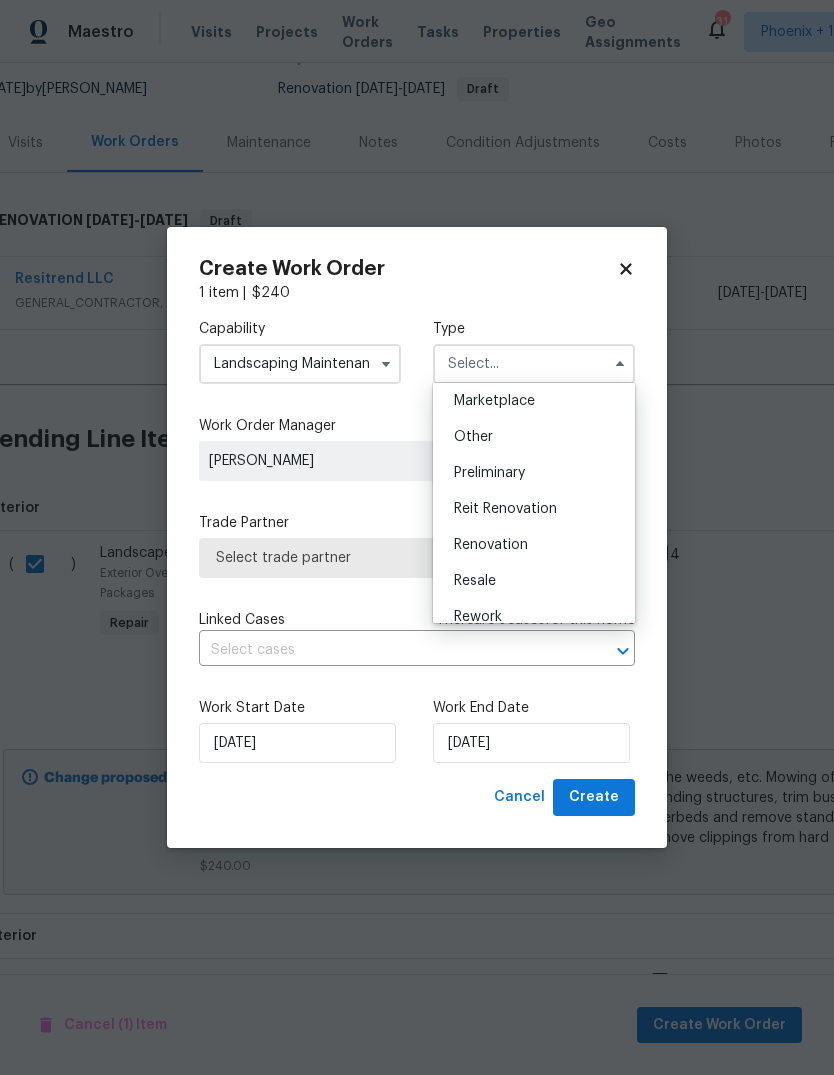 click on "Renovation" at bounding box center [534, 545] 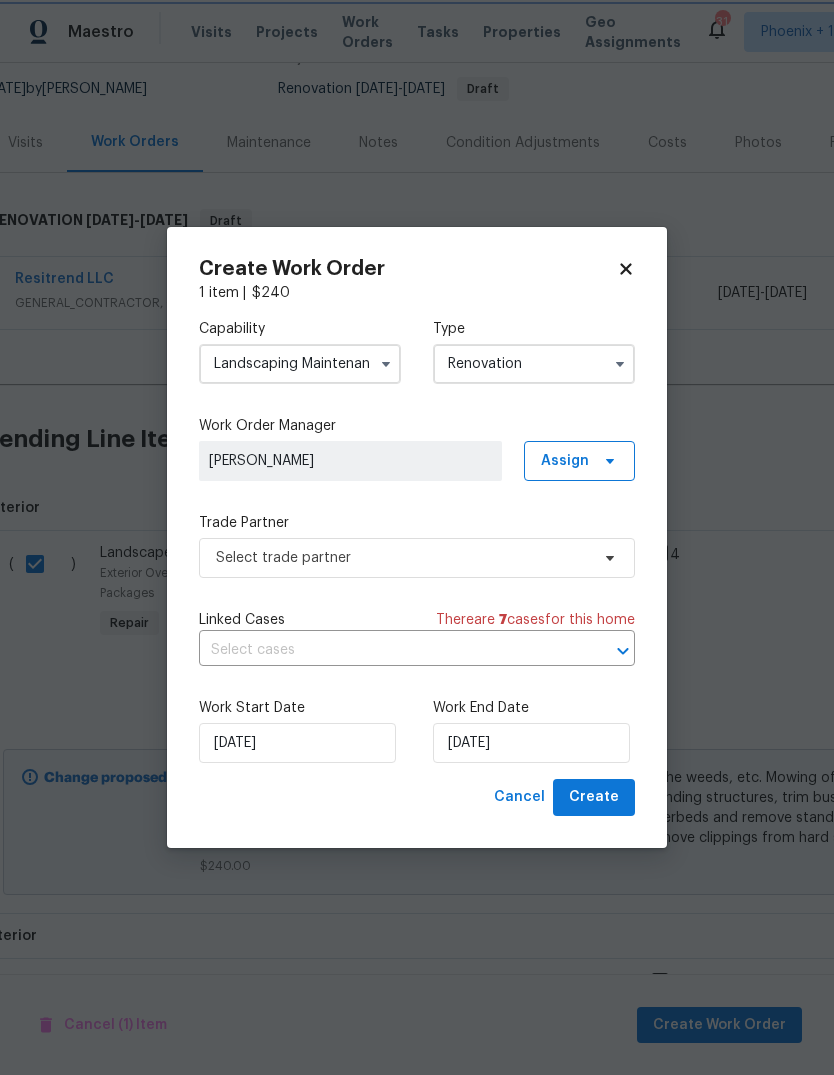 scroll, scrollTop: 0, scrollLeft: 0, axis: both 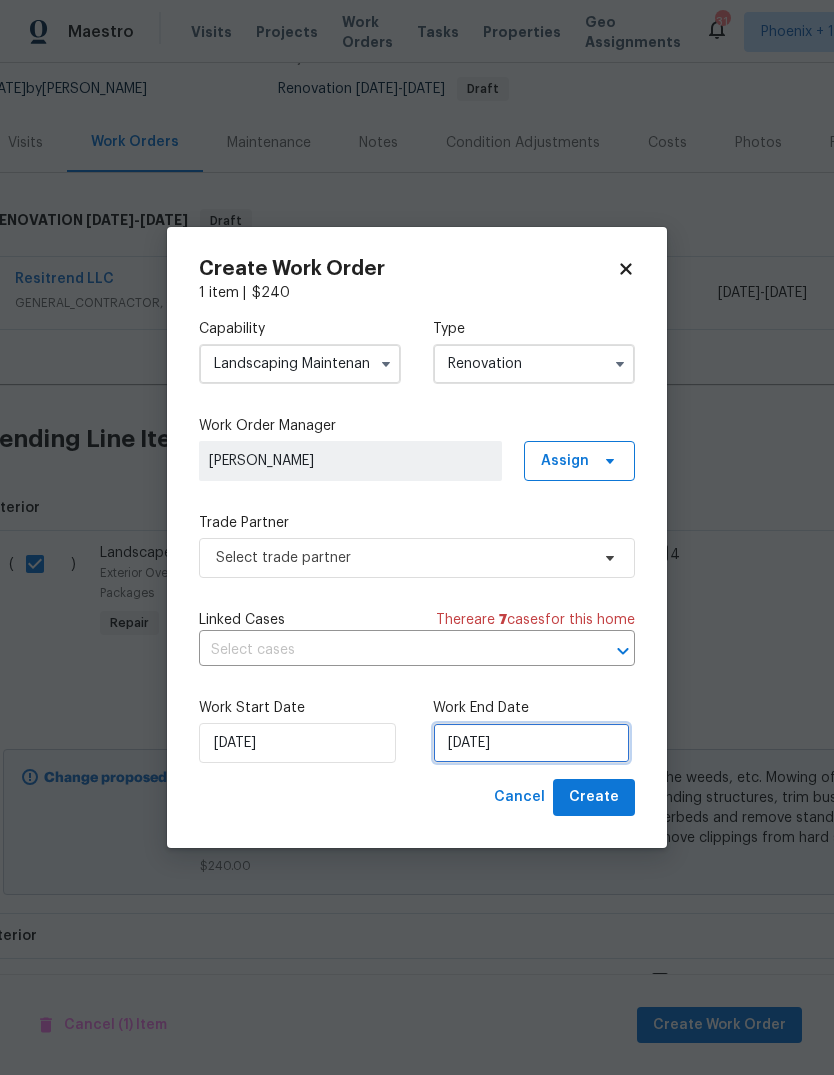 click on "7/21/2025" at bounding box center [531, 743] 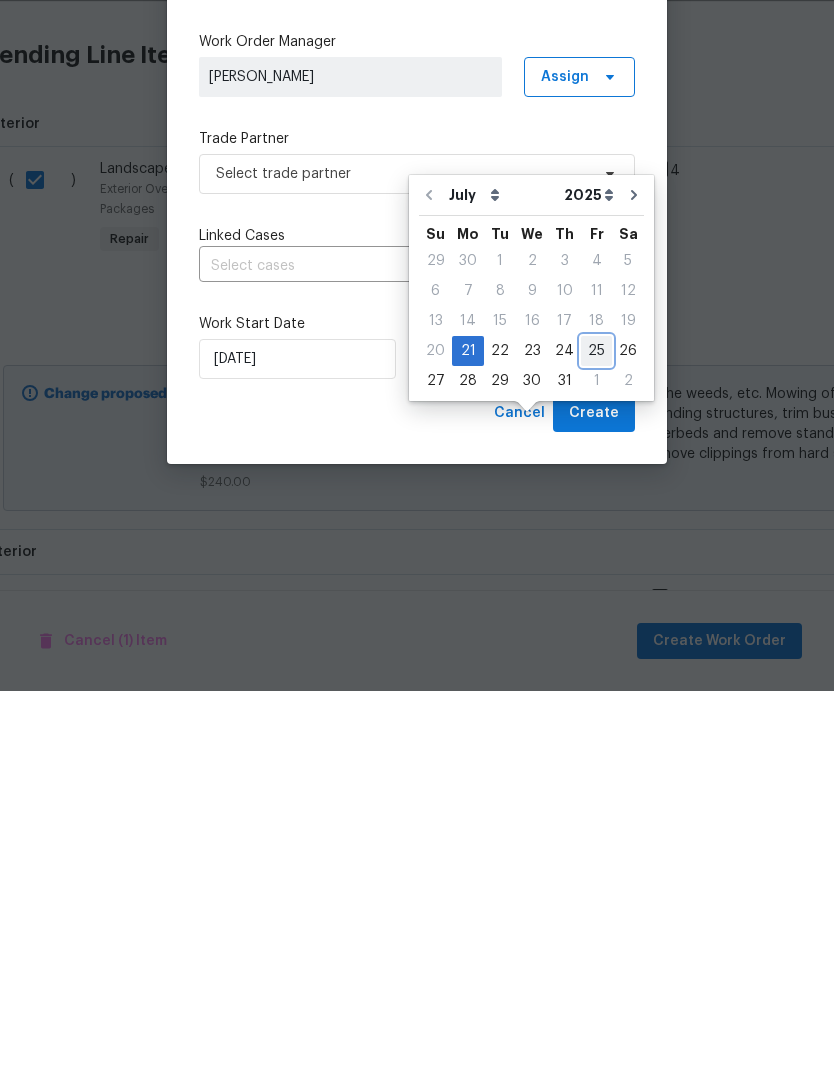 click on "25" at bounding box center [596, 735] 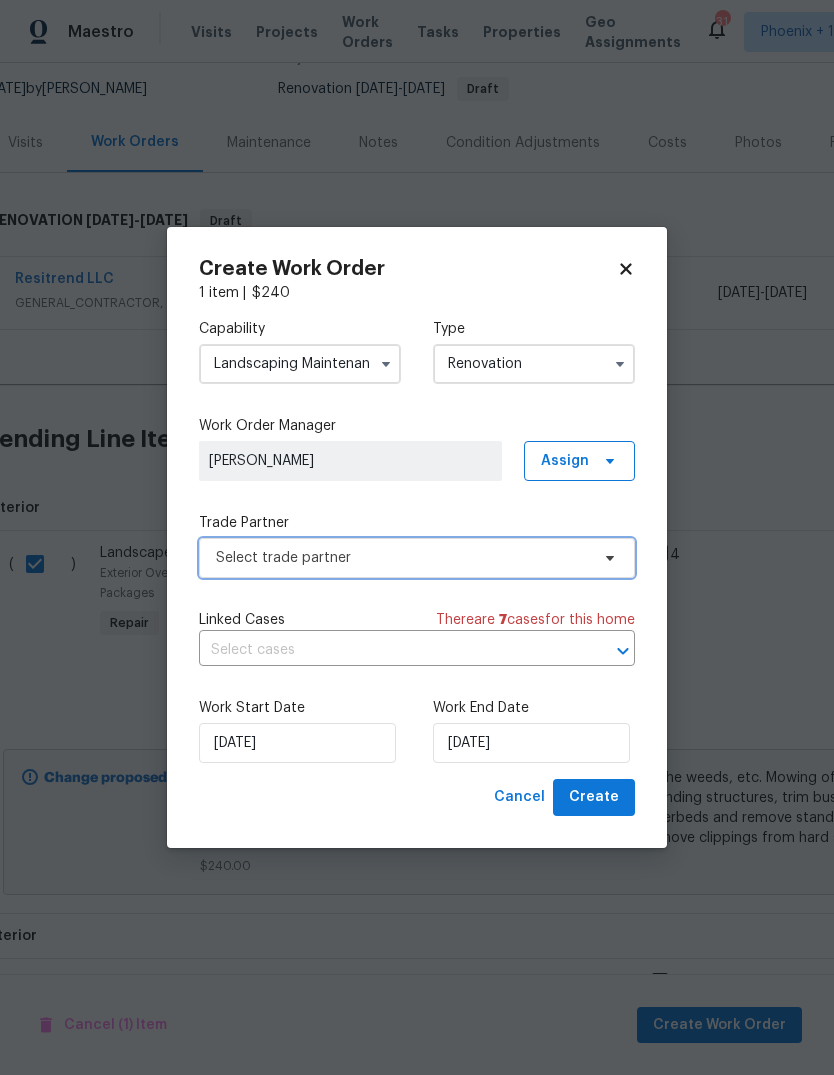 click on "Select trade partner" at bounding box center [417, 558] 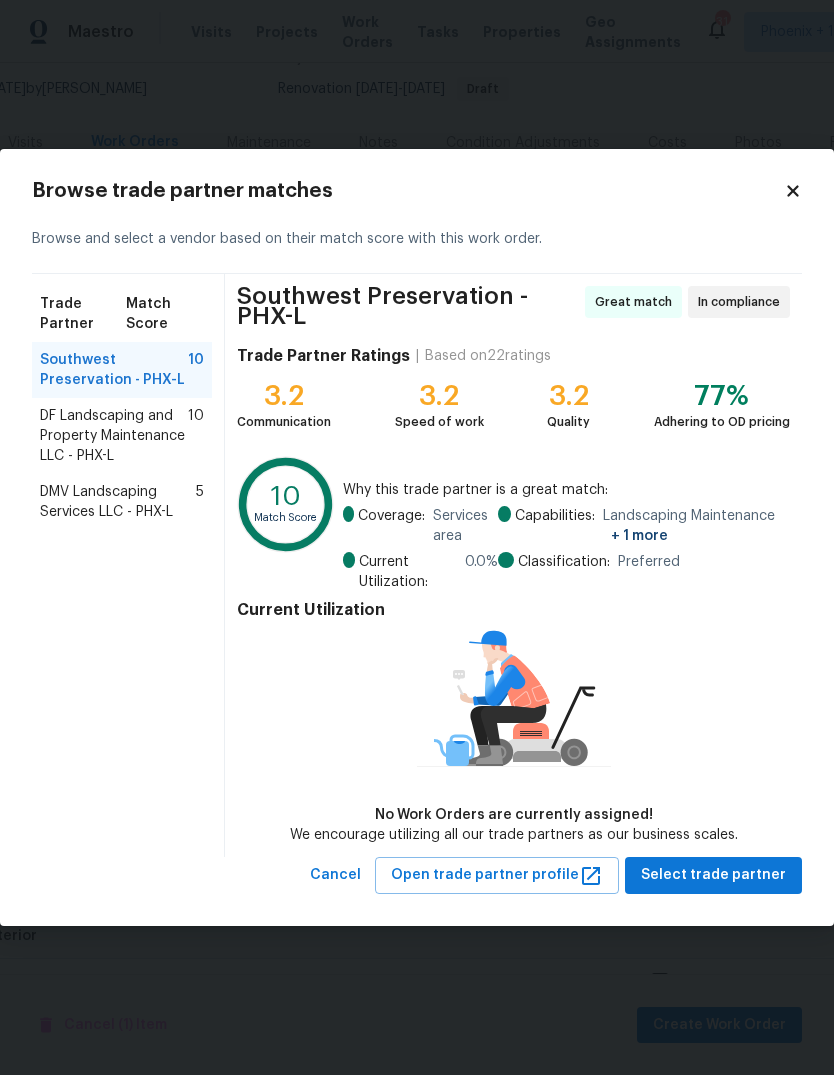 click on "DF Landscaping and Property Maintenance LLC - PHX-L" at bounding box center [114, 436] 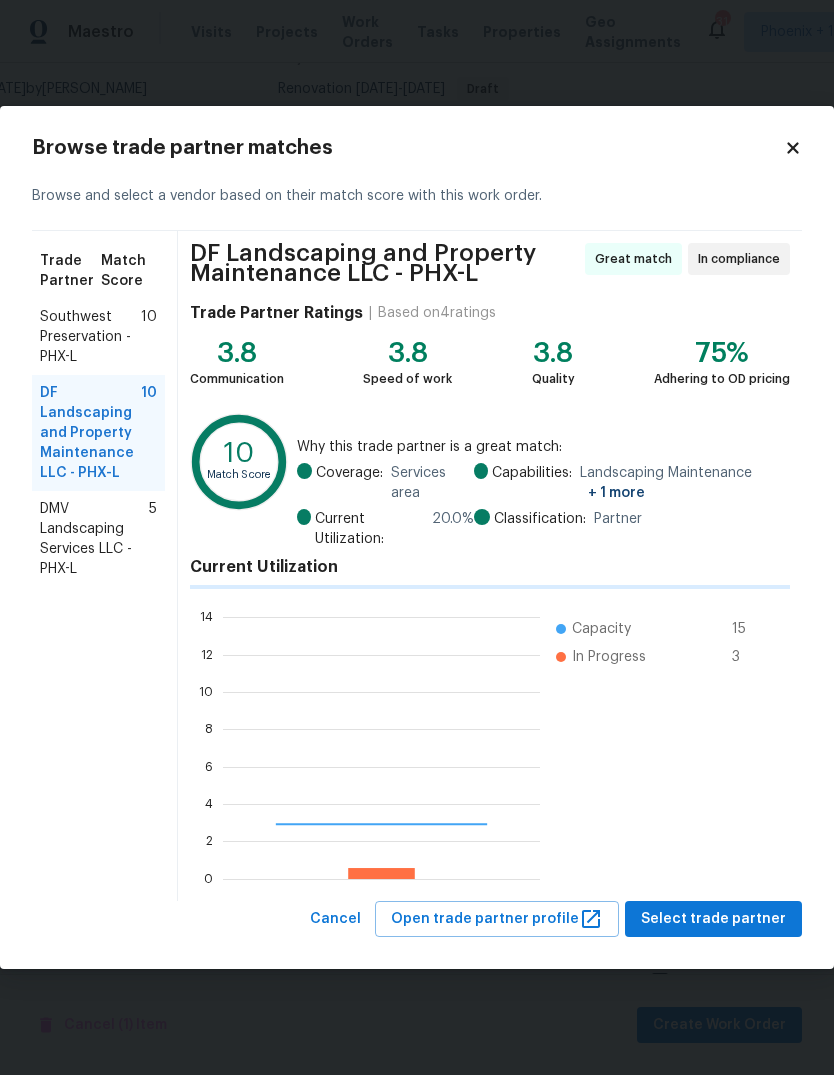 scroll, scrollTop: 2, scrollLeft: 2, axis: both 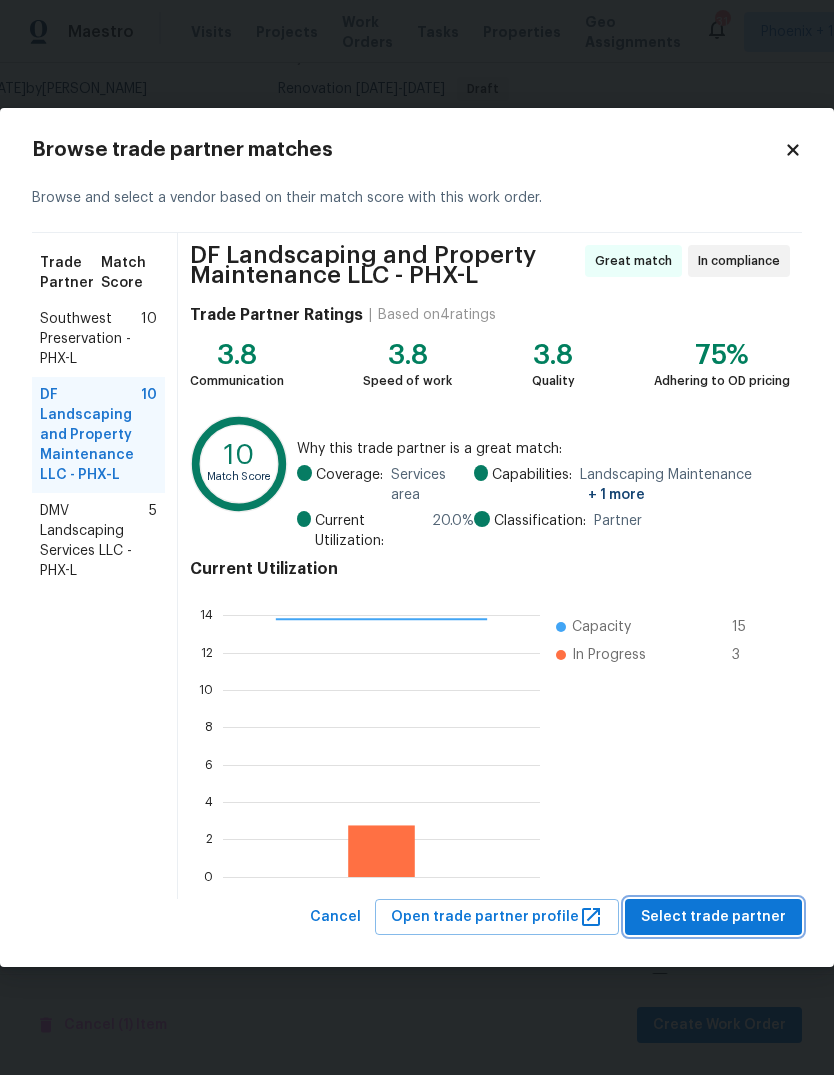 click on "Select trade partner" at bounding box center [713, 917] 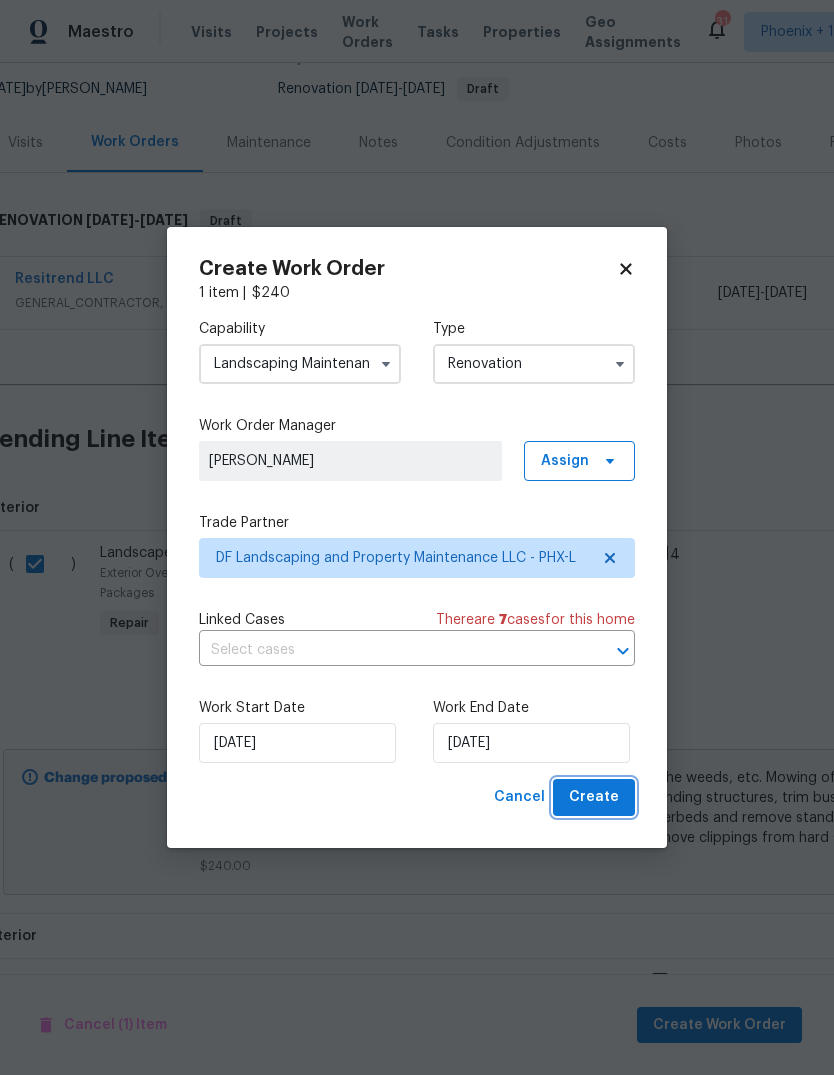 click on "Create" at bounding box center (594, 797) 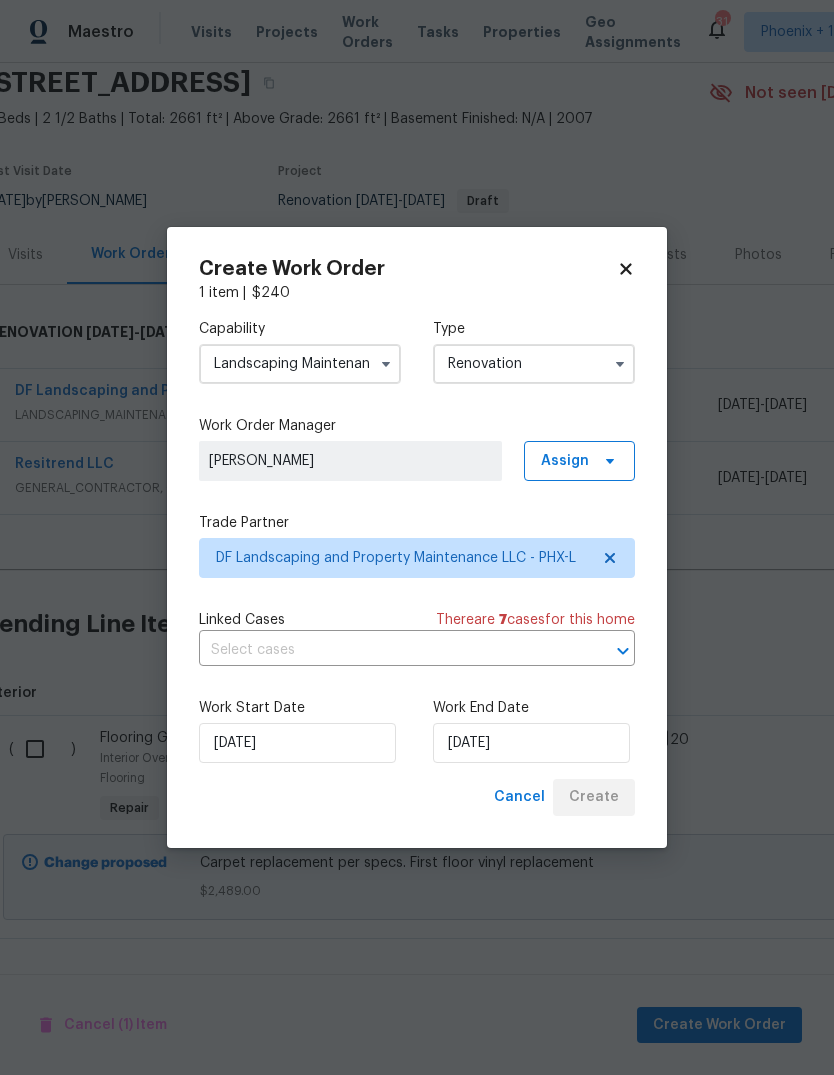scroll, scrollTop: 4, scrollLeft: 16, axis: both 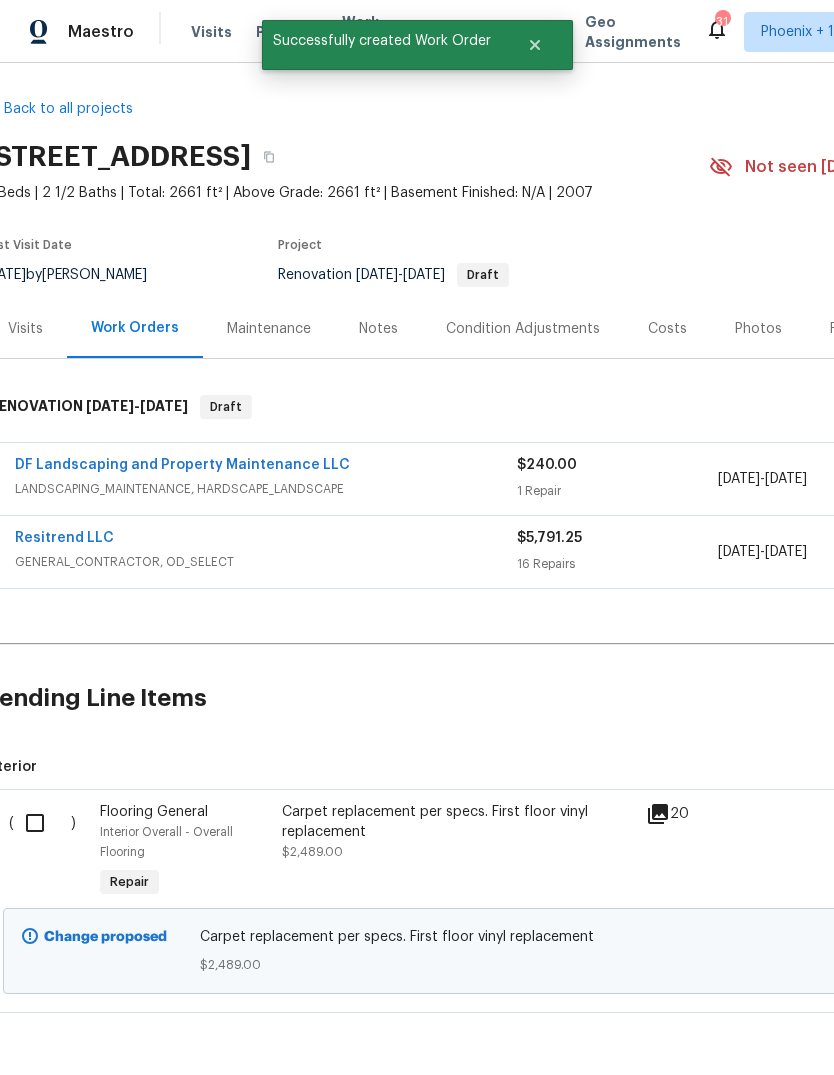 click at bounding box center (42, 823) 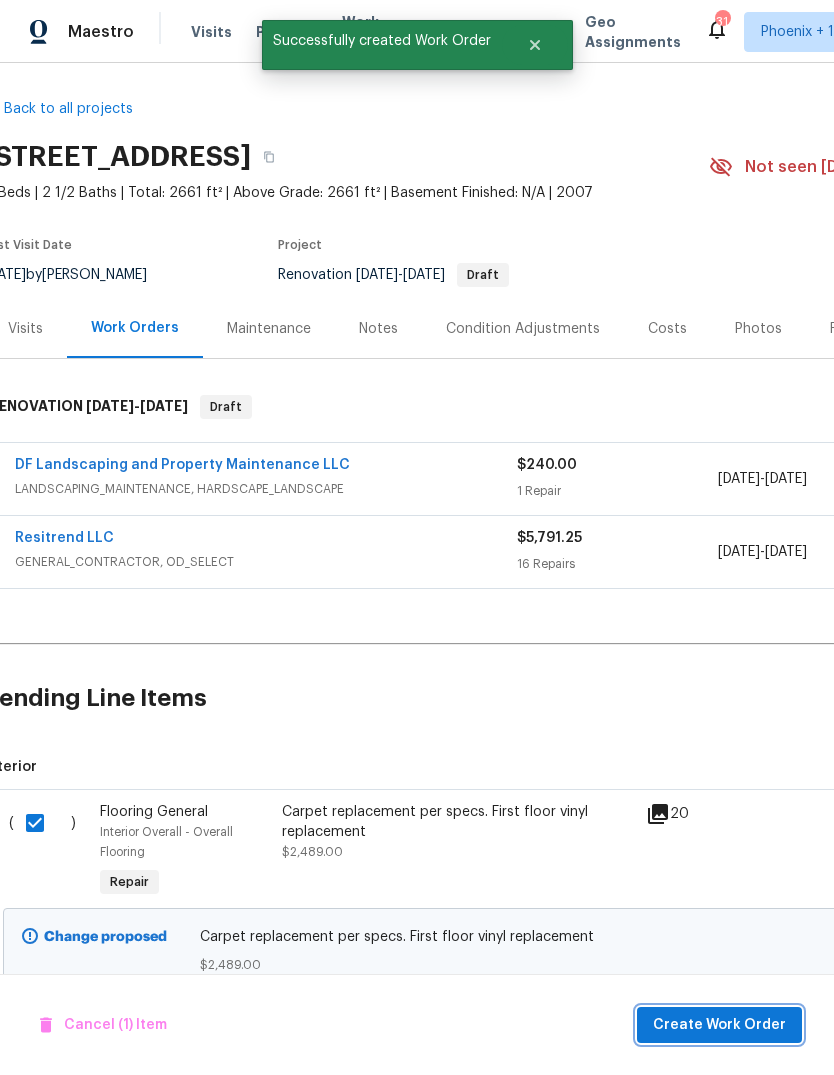 click on "Create Work Order" at bounding box center (719, 1025) 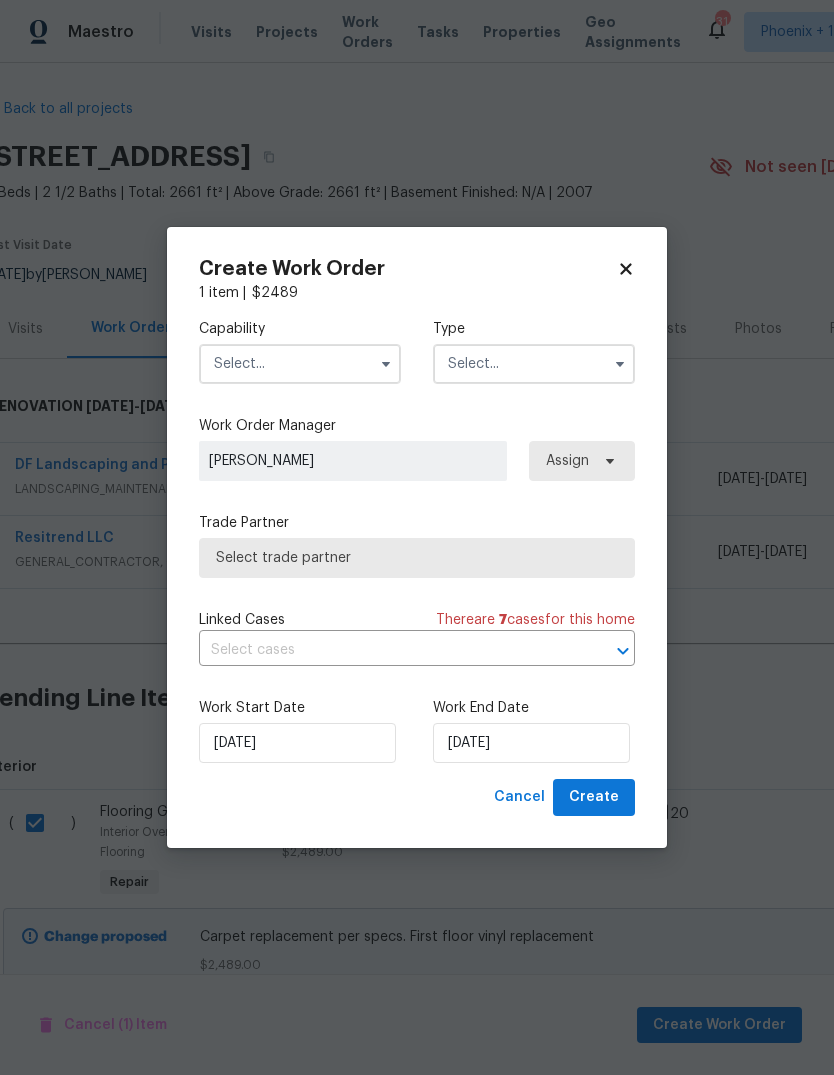 click on "Capability" at bounding box center [300, 351] 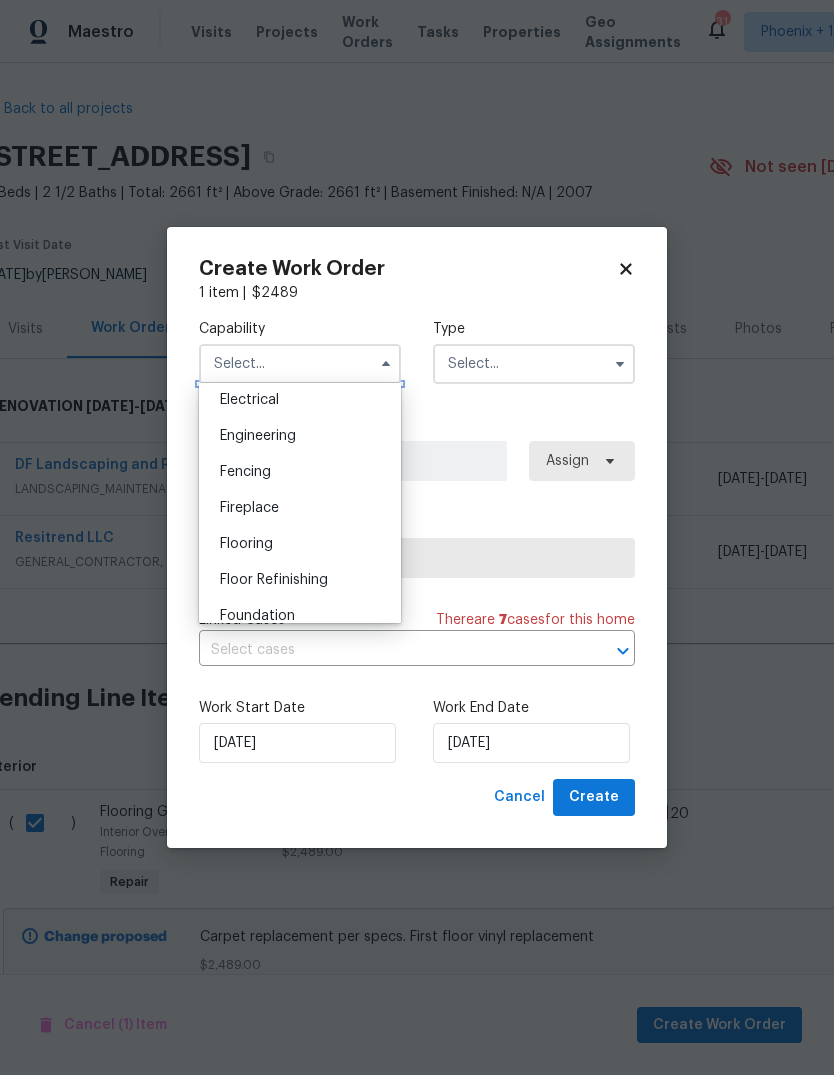 scroll, scrollTop: 645, scrollLeft: 0, axis: vertical 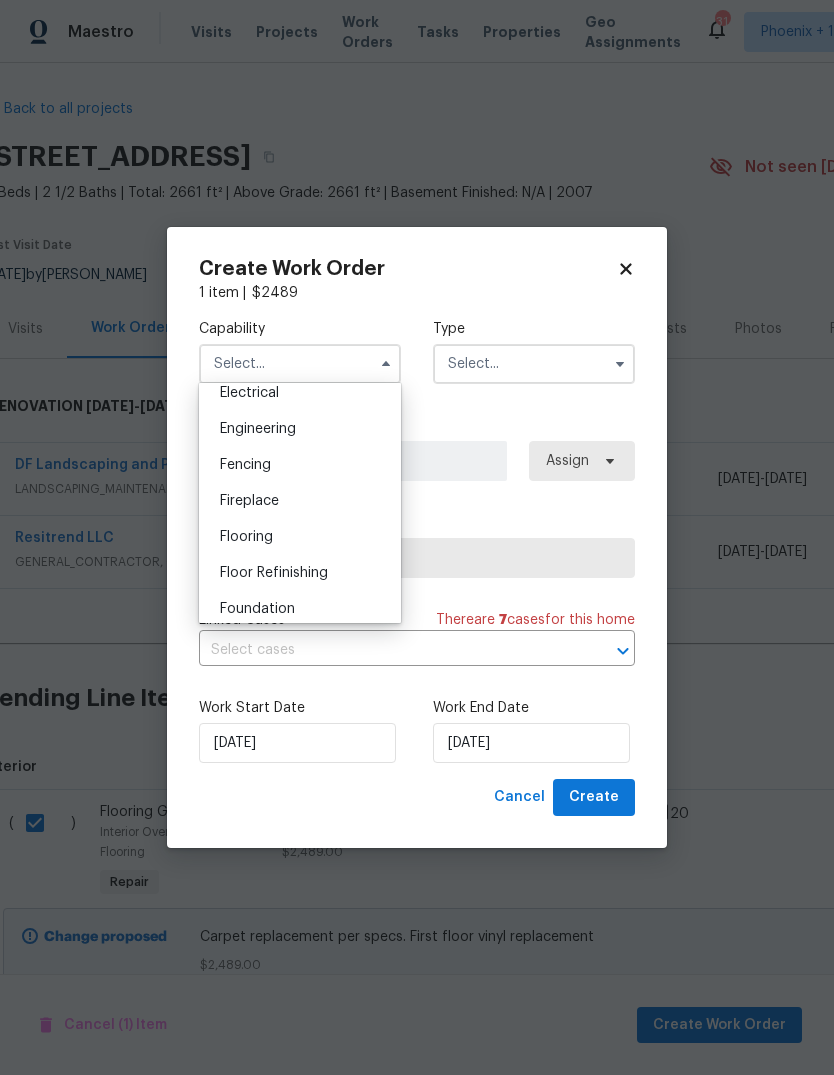 click on "Flooring" at bounding box center [300, 537] 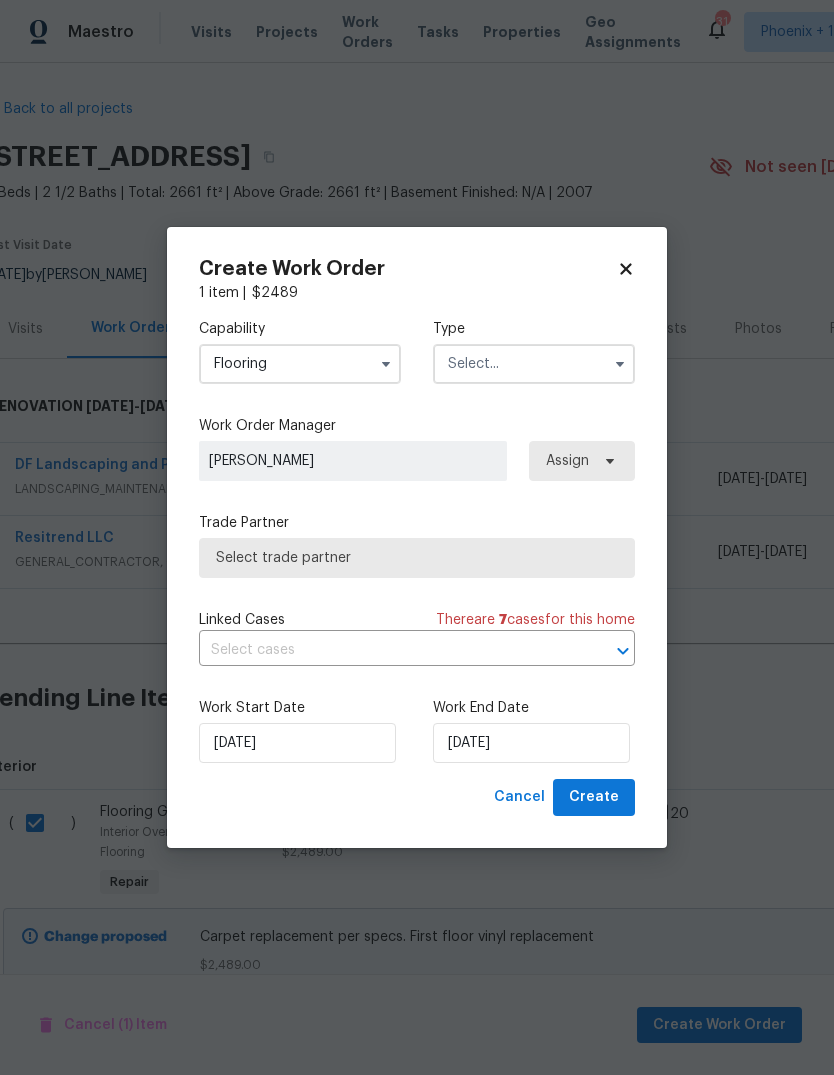 click at bounding box center (534, 364) 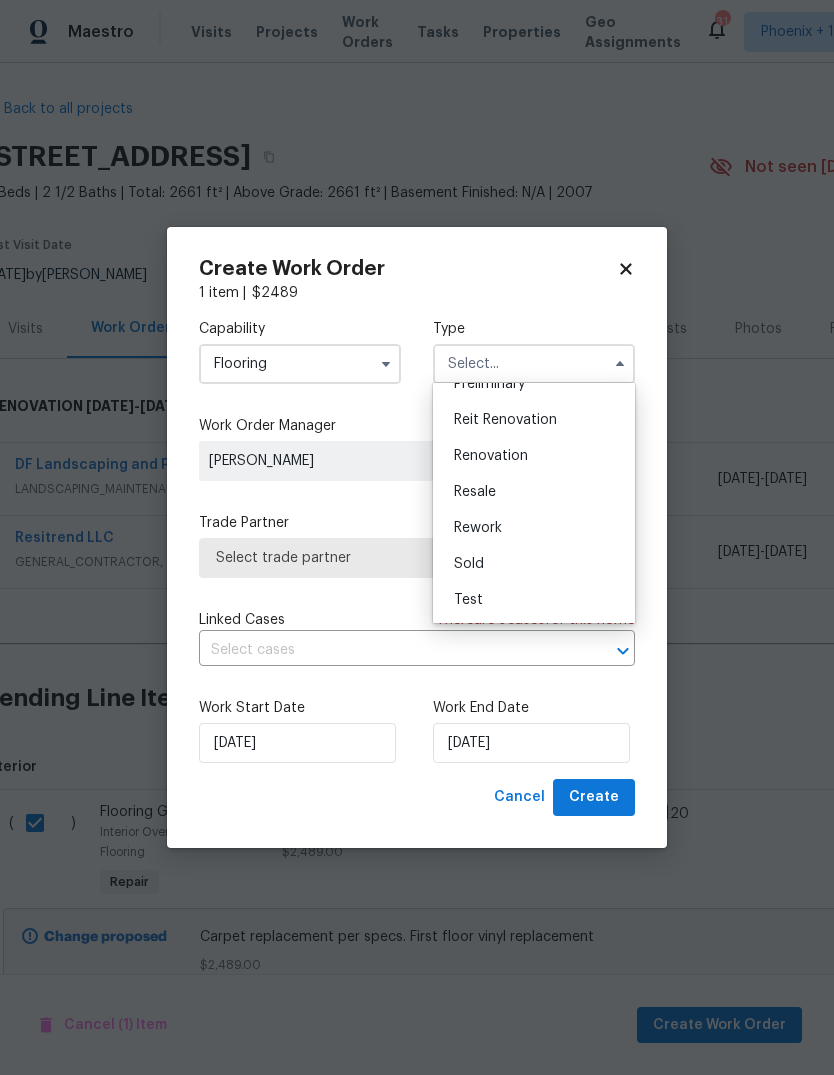 scroll, scrollTop: 404, scrollLeft: 0, axis: vertical 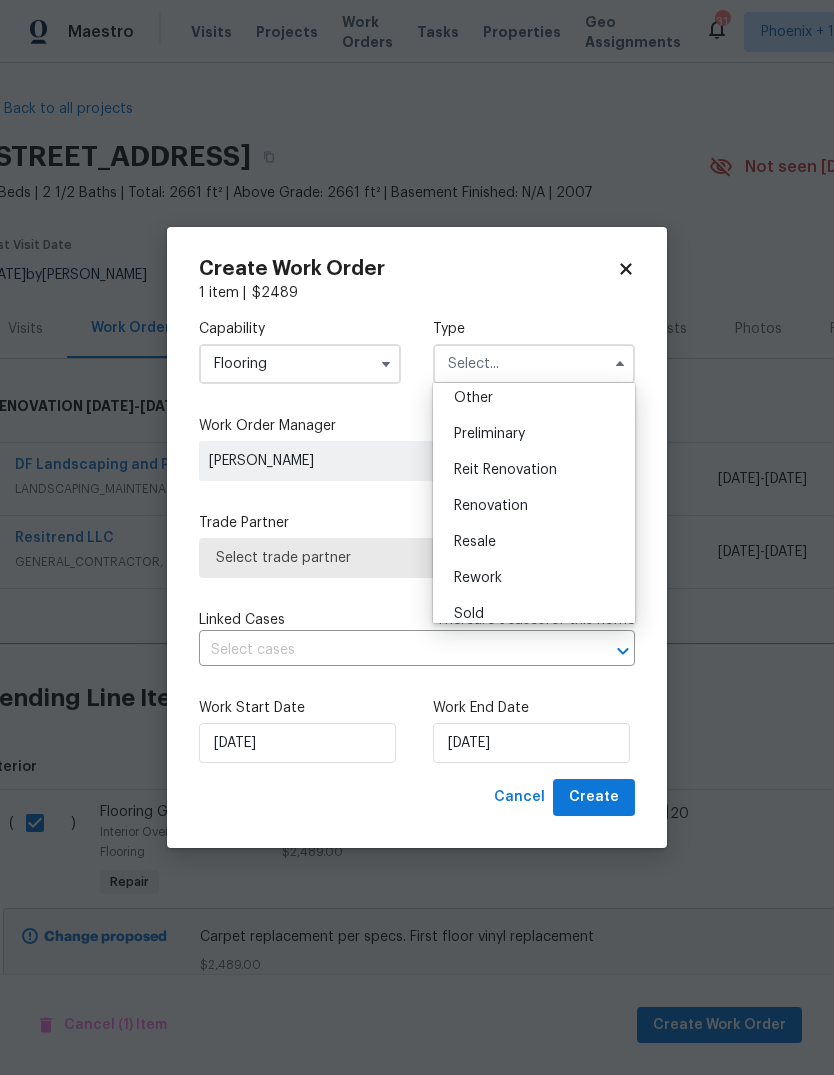 click on "Renovation" at bounding box center (534, 506) 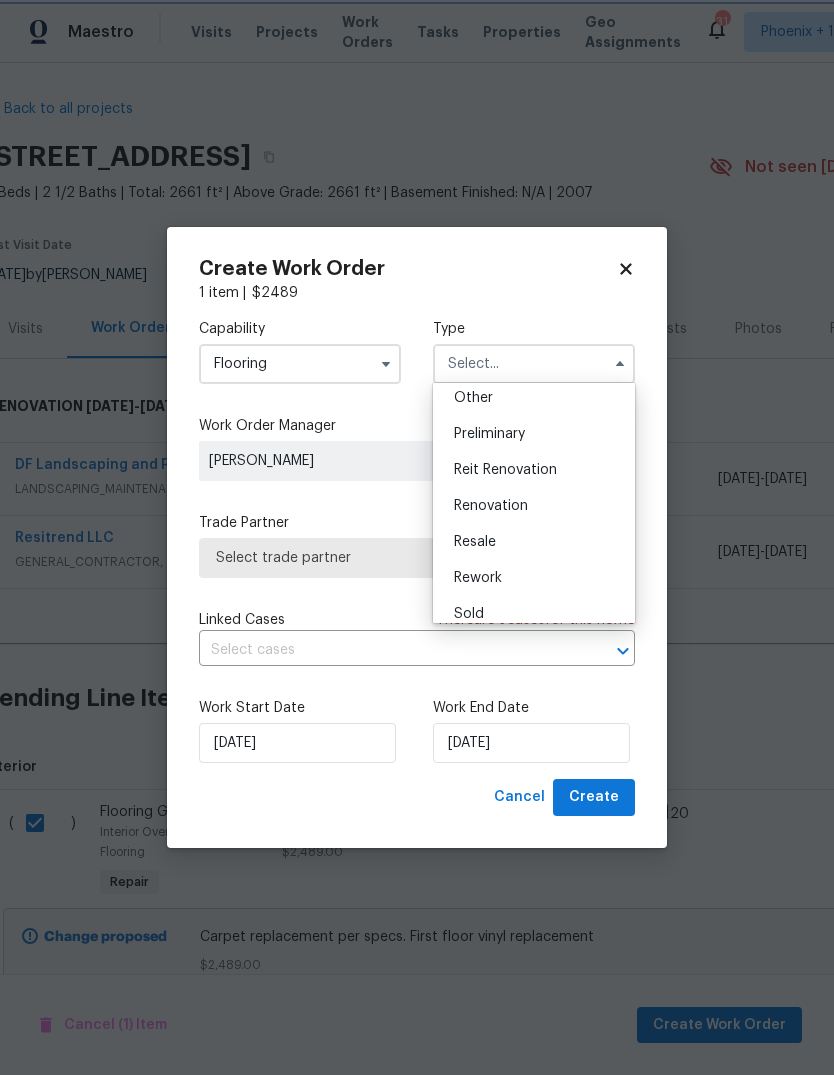type on "Renovation" 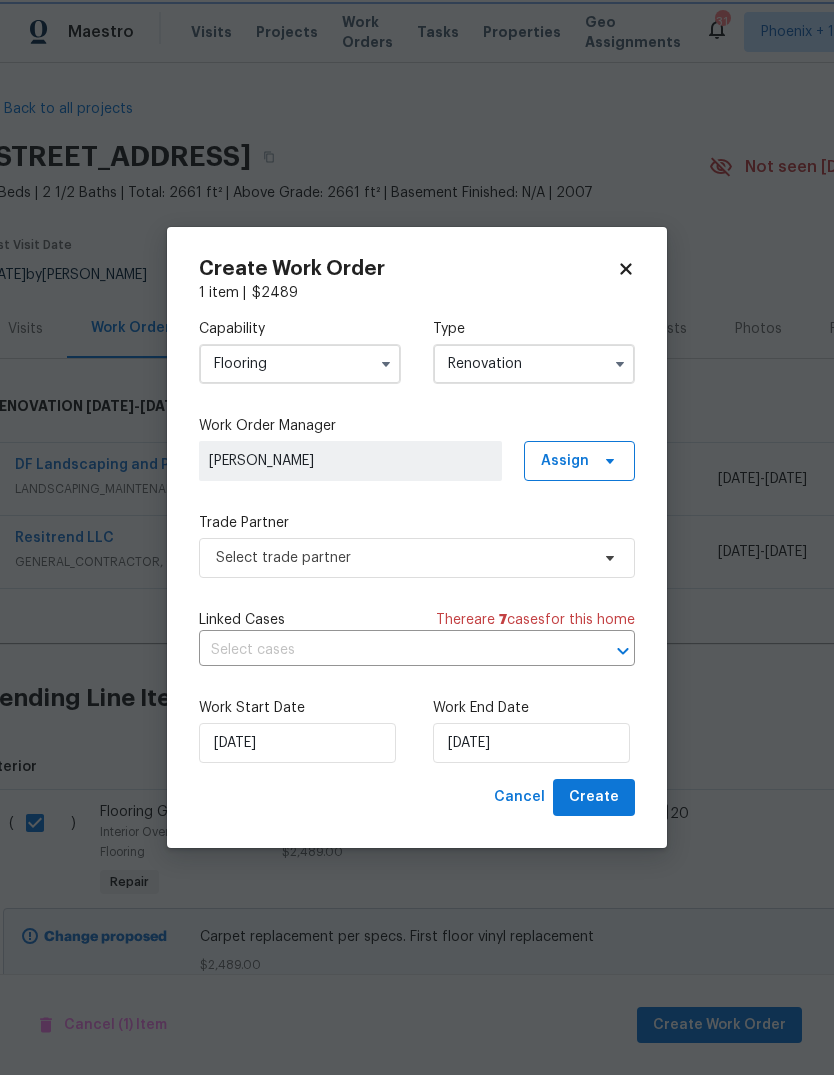 scroll, scrollTop: 0, scrollLeft: 0, axis: both 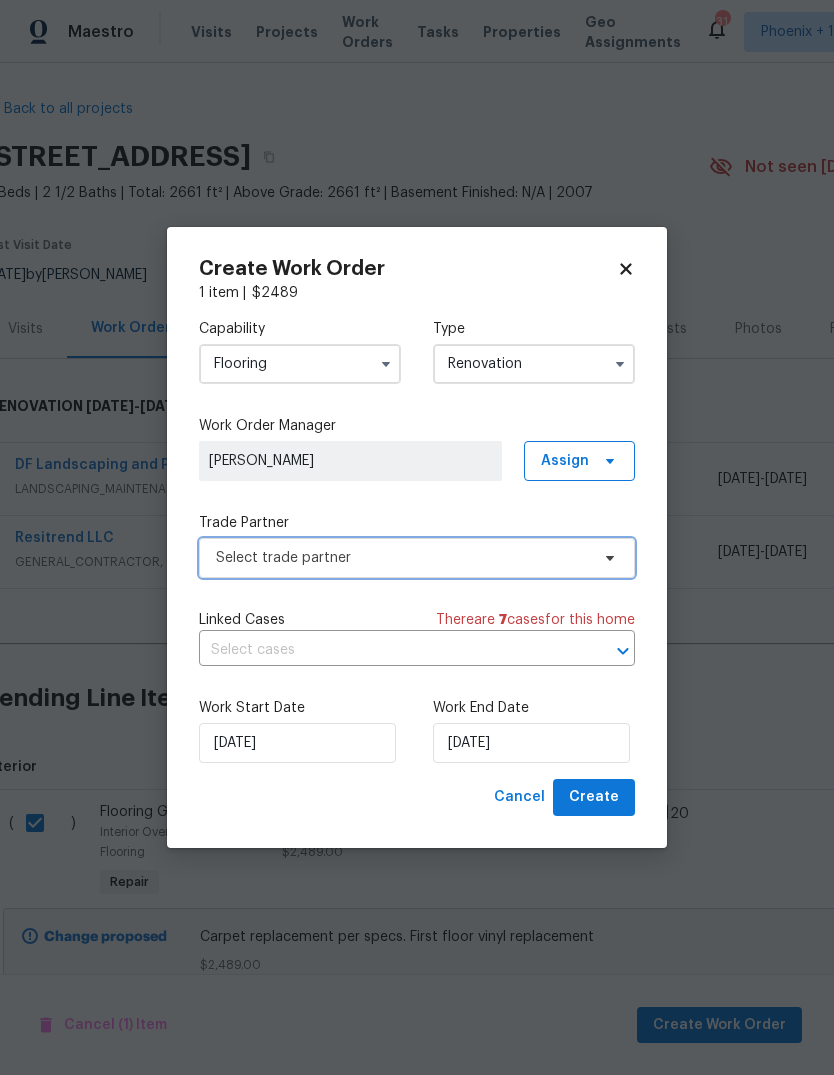 click on "Select trade partner" at bounding box center [417, 558] 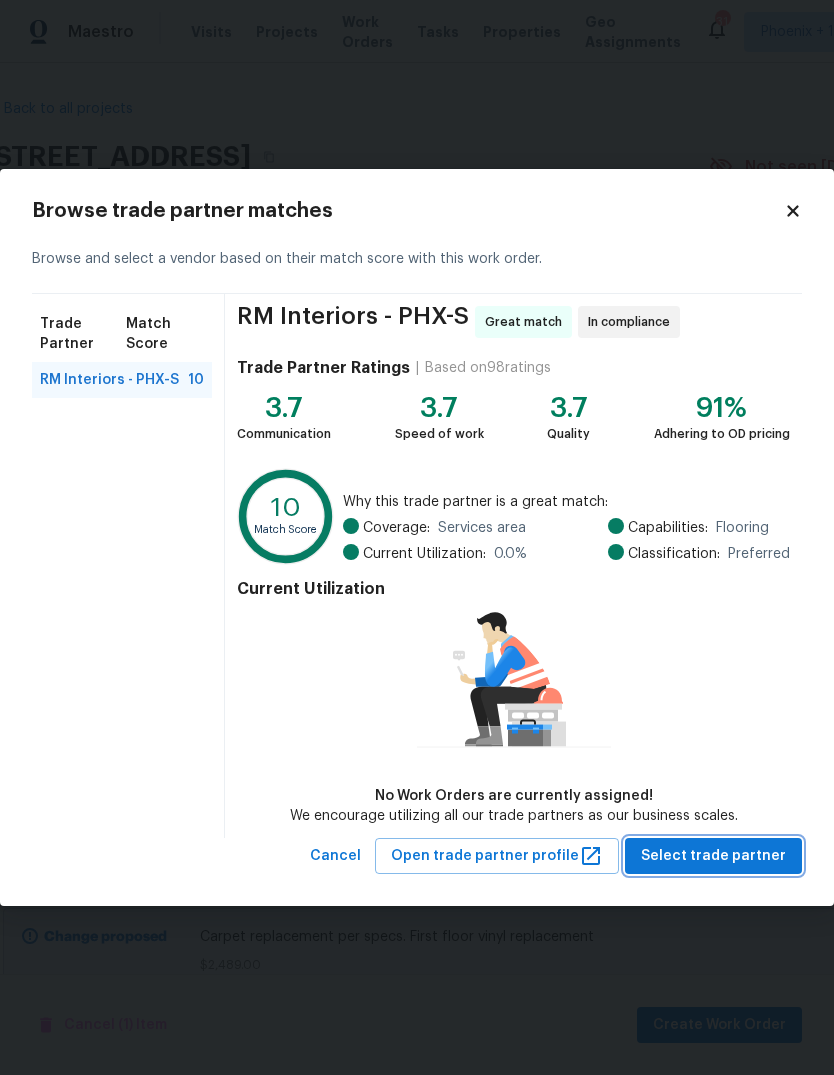 click on "Select trade partner" at bounding box center [713, 856] 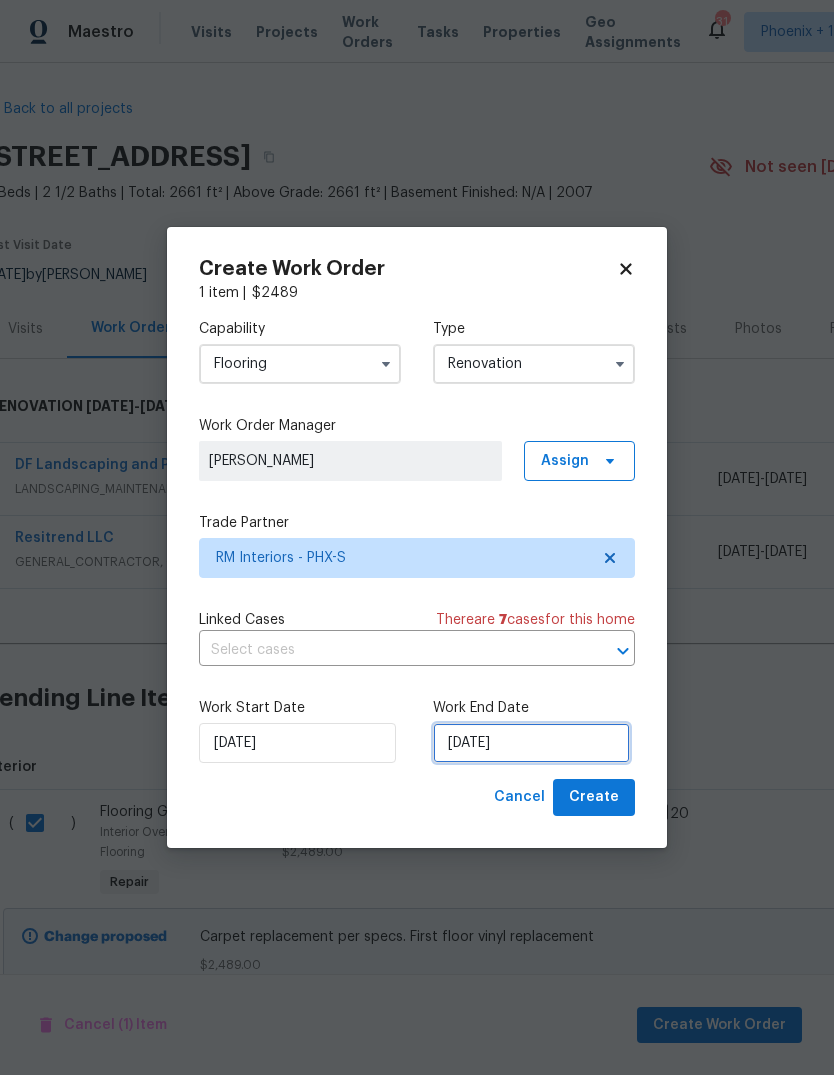 click on "7/21/2025" at bounding box center (531, 743) 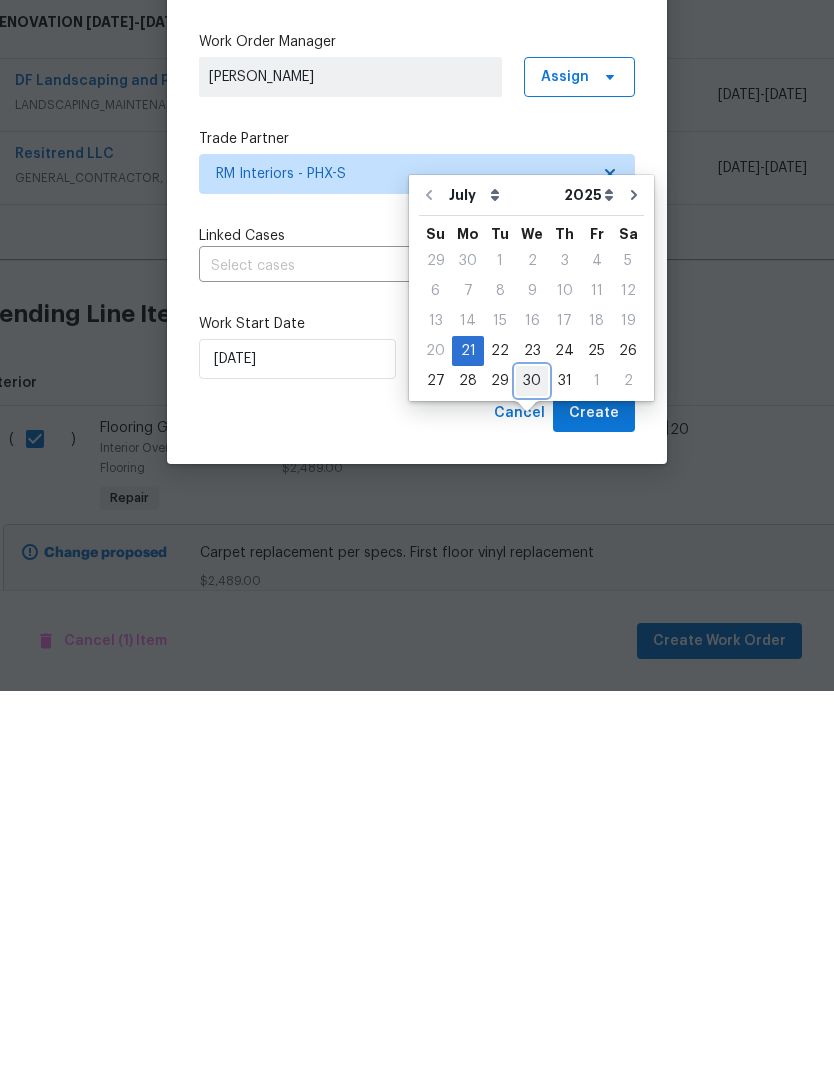 click on "30" at bounding box center (532, 765) 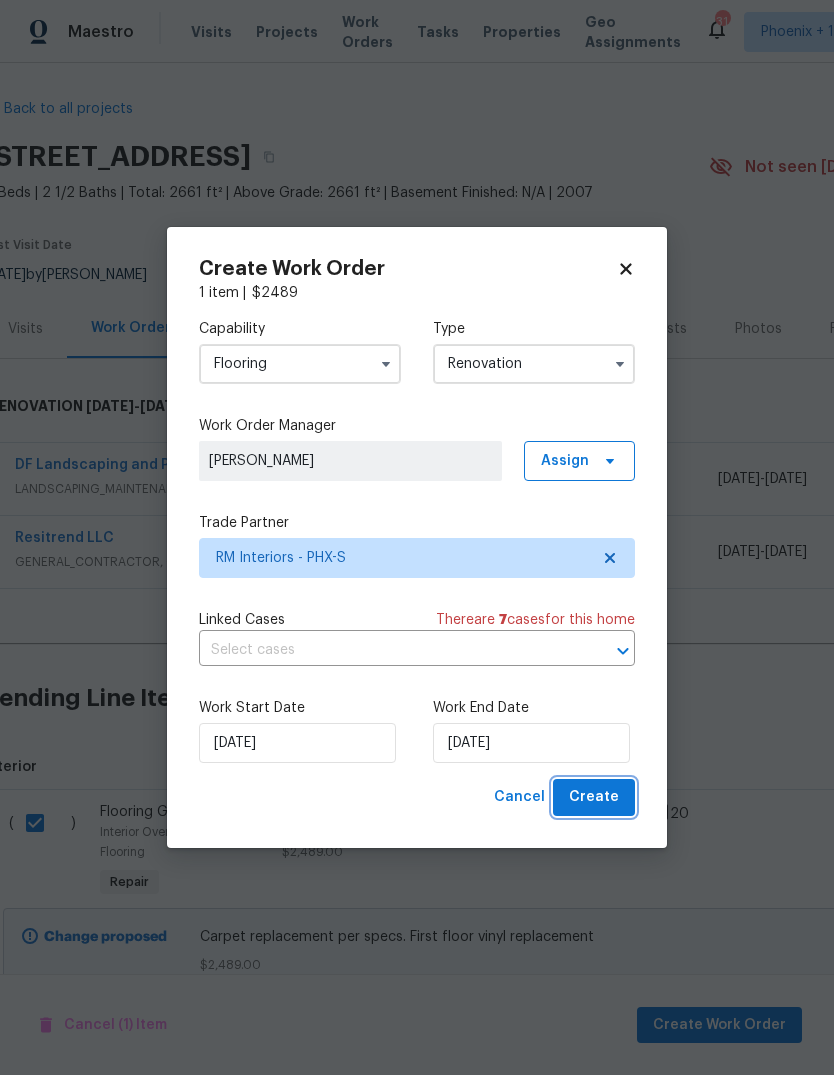 click on "Create" at bounding box center [594, 797] 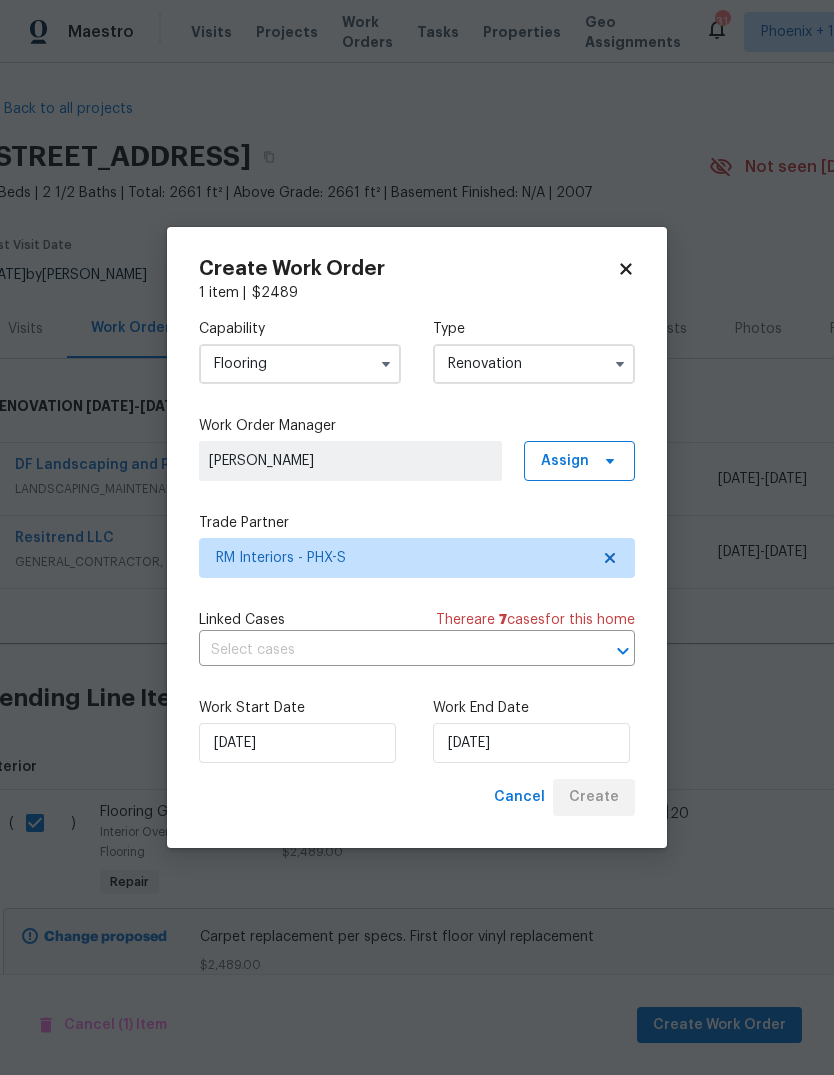 scroll, scrollTop: 0, scrollLeft: 0, axis: both 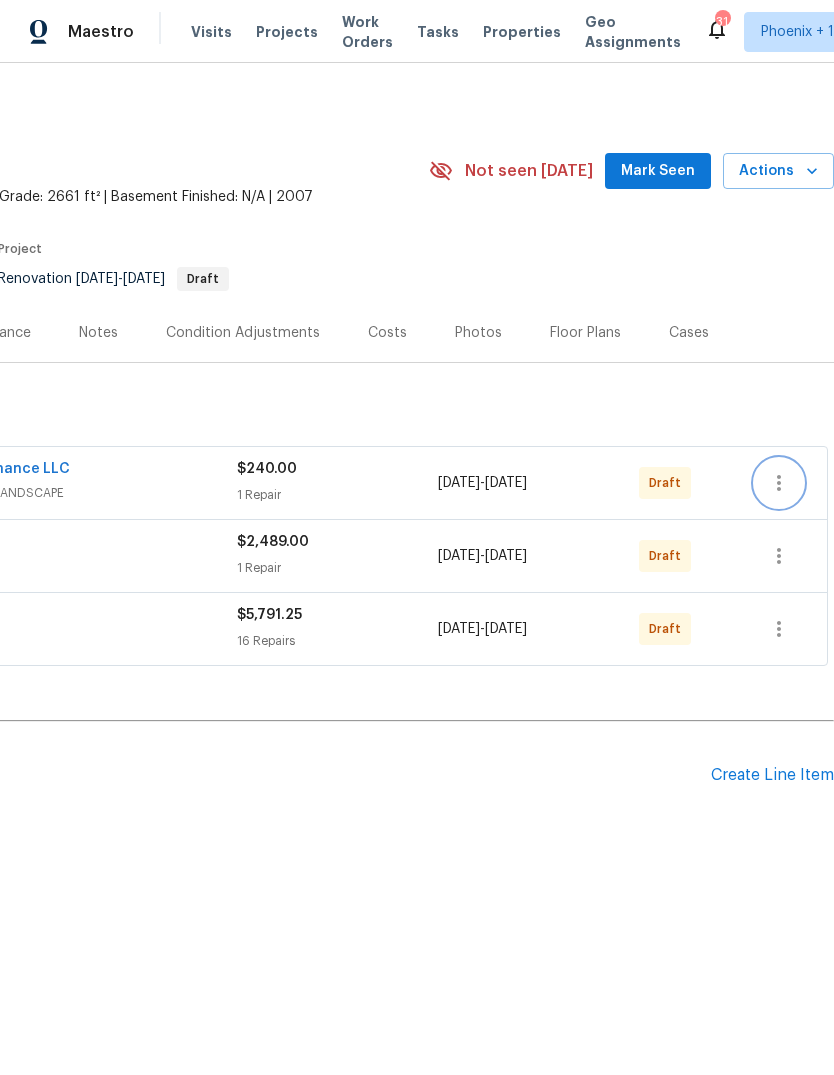 click 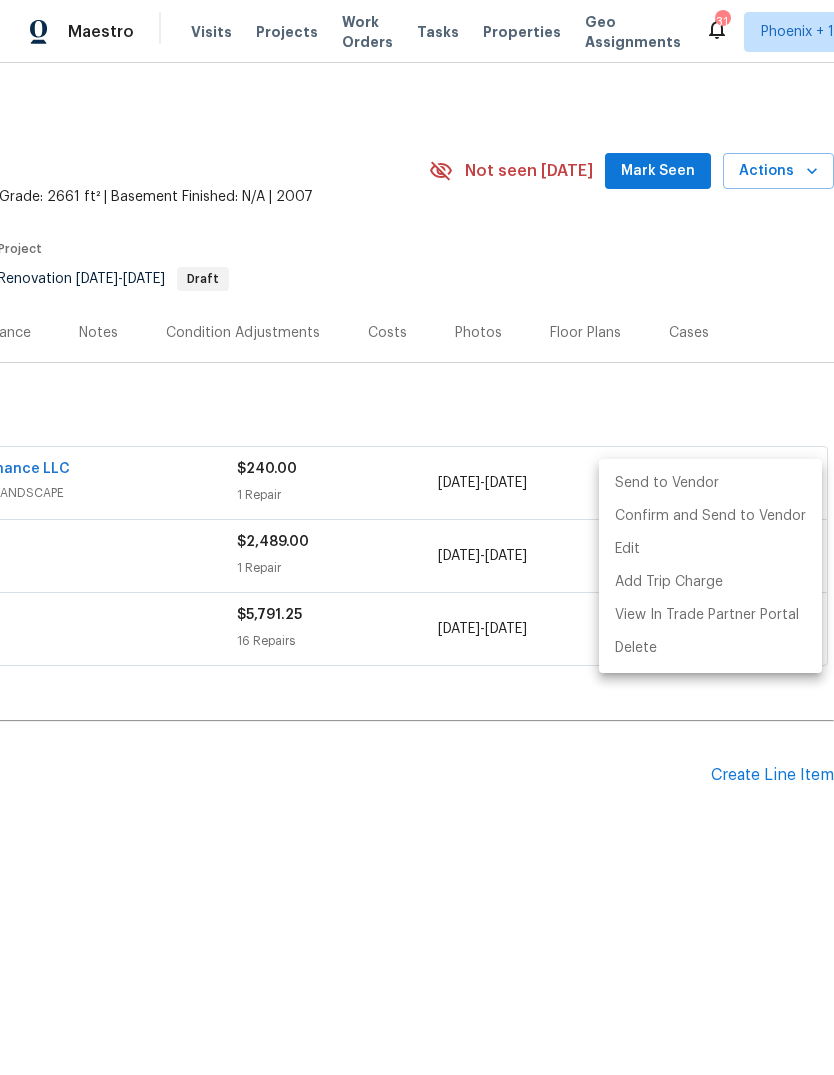 click on "Send to Vendor" at bounding box center [710, 483] 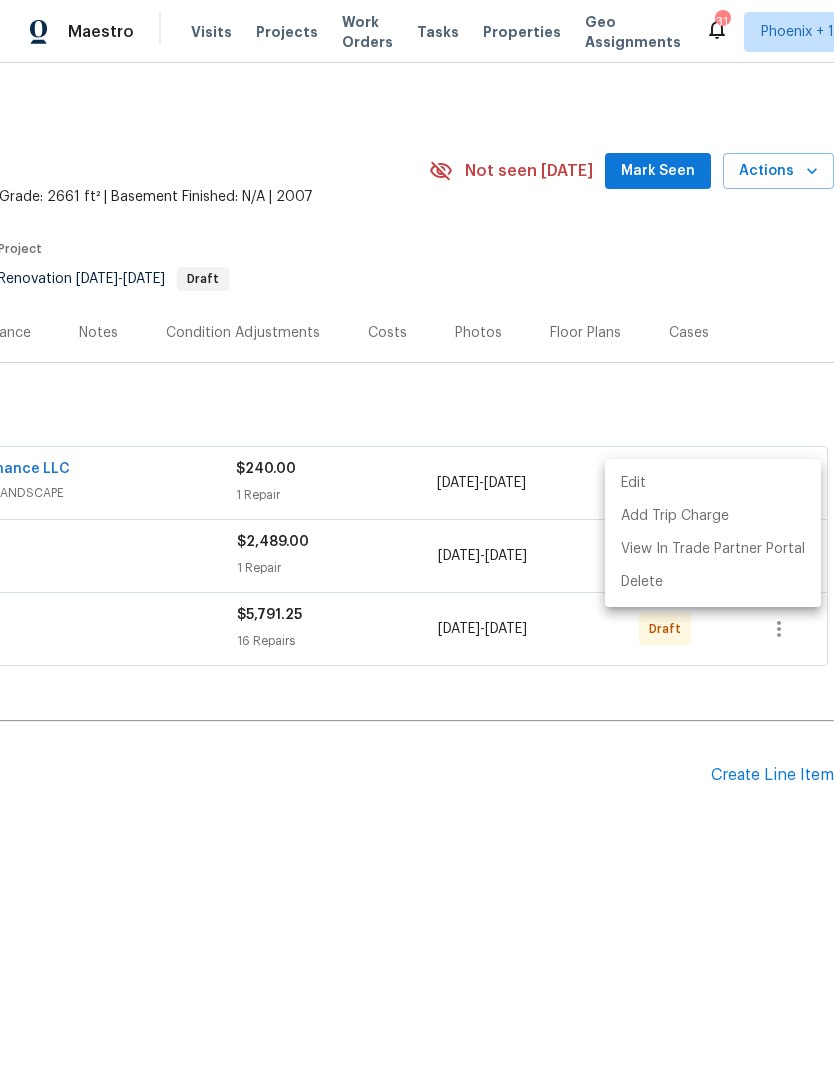 click at bounding box center (417, 537) 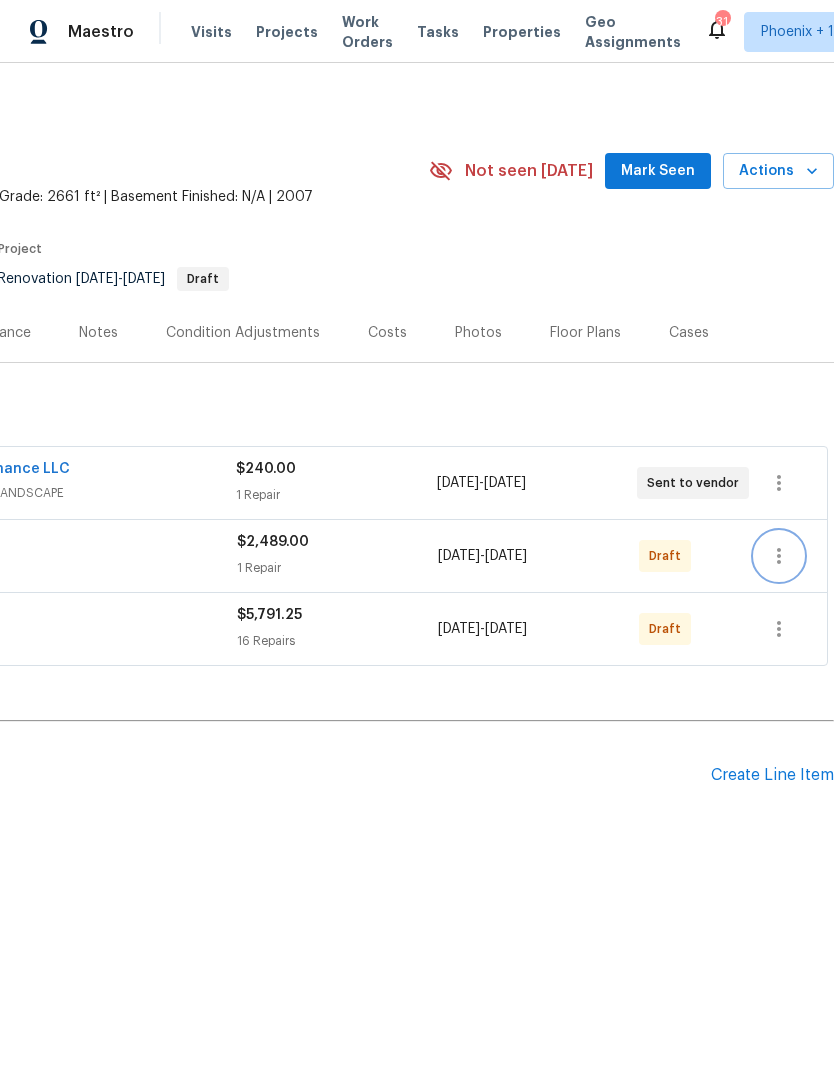click 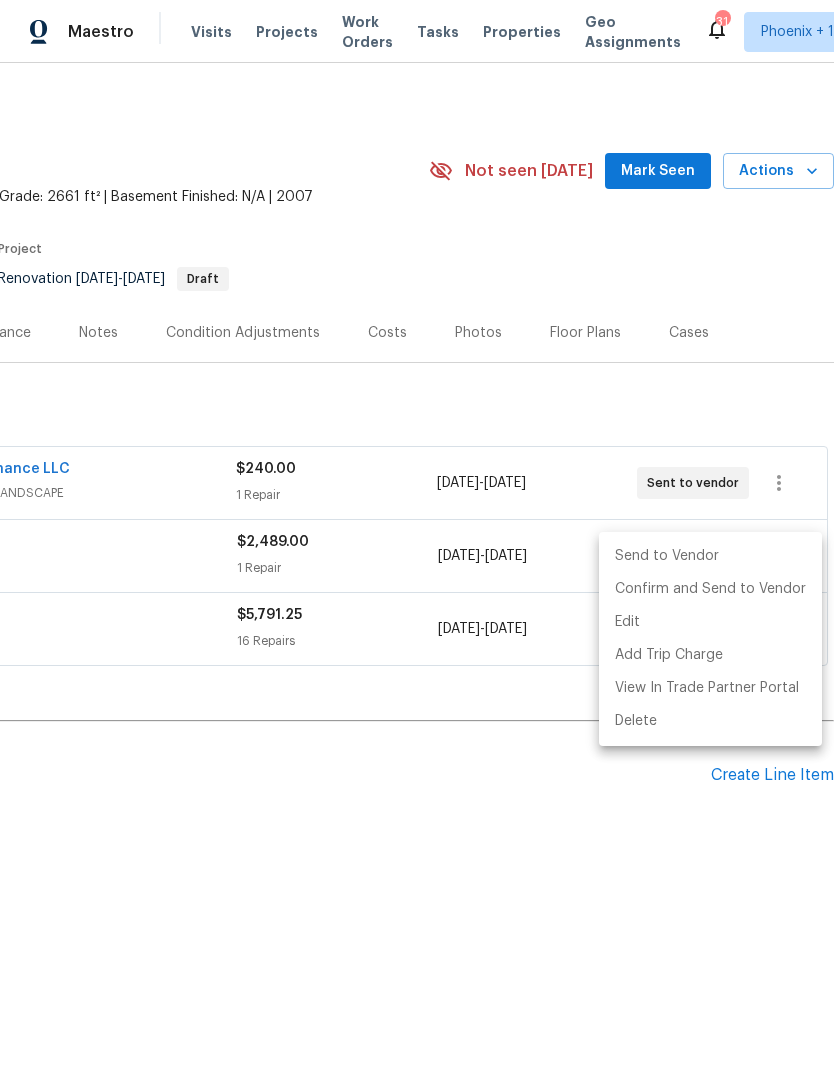 click on "Send to Vendor" at bounding box center [710, 556] 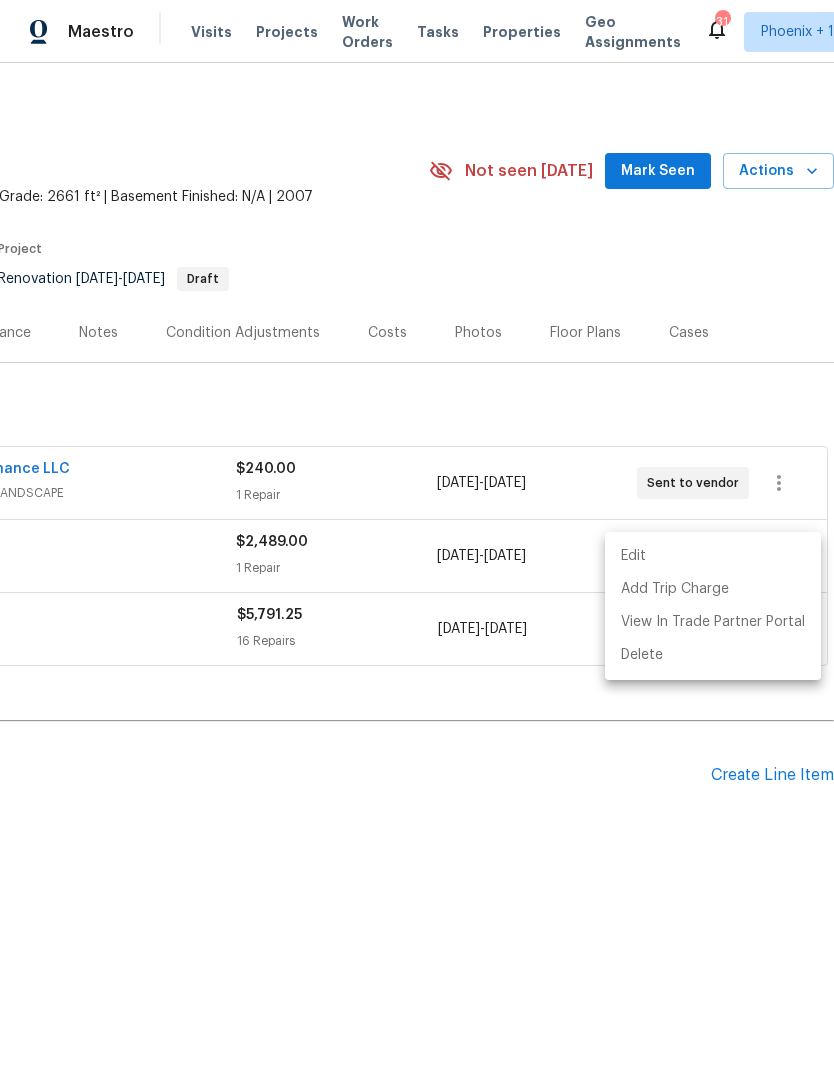 click at bounding box center [417, 537] 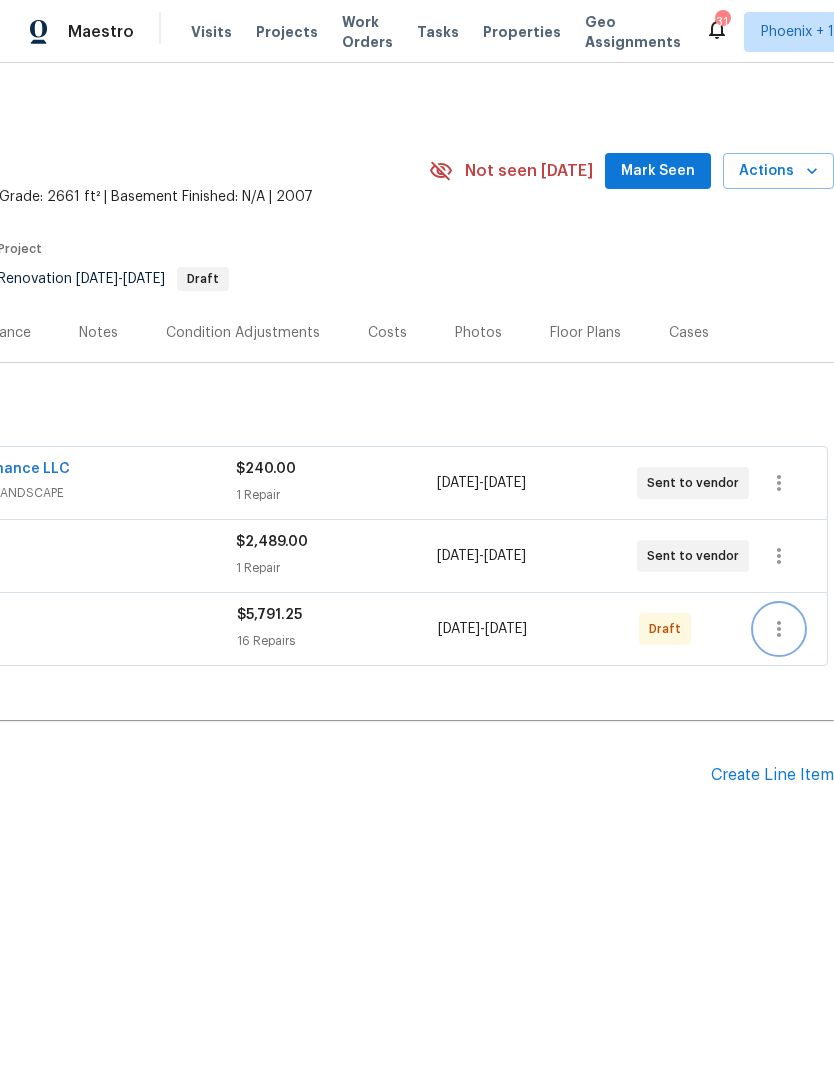click 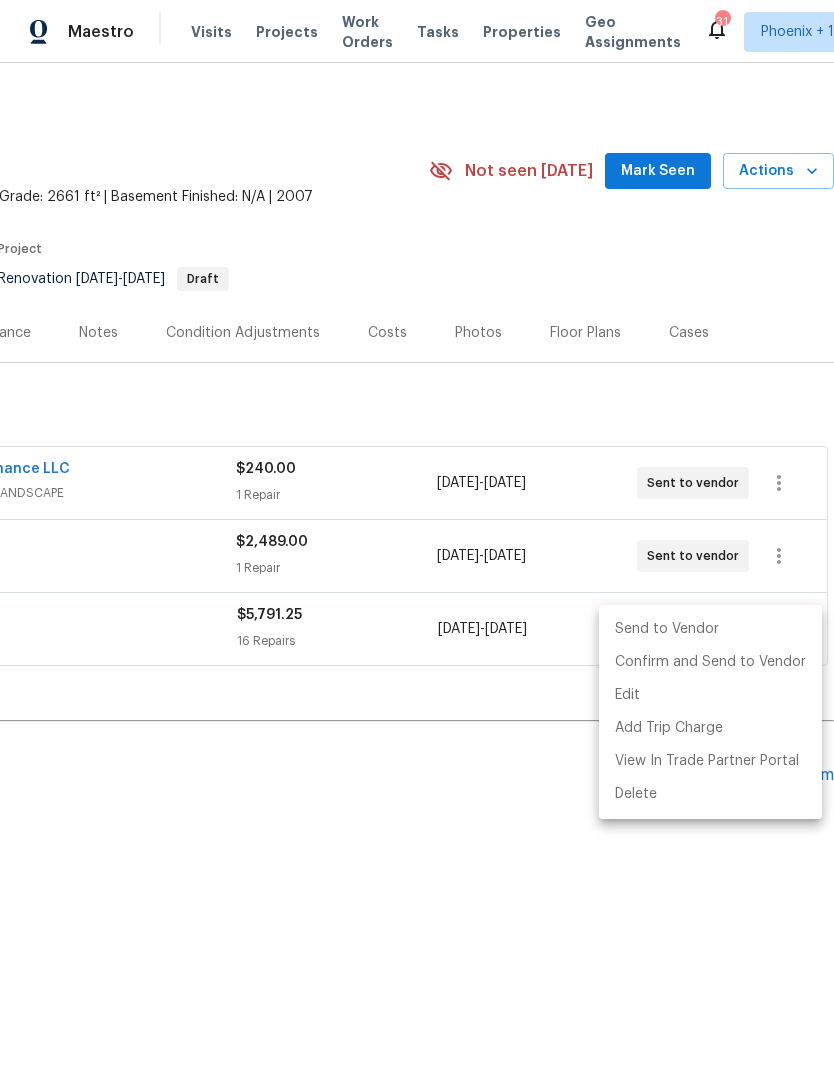 click on "Send to Vendor" at bounding box center (710, 629) 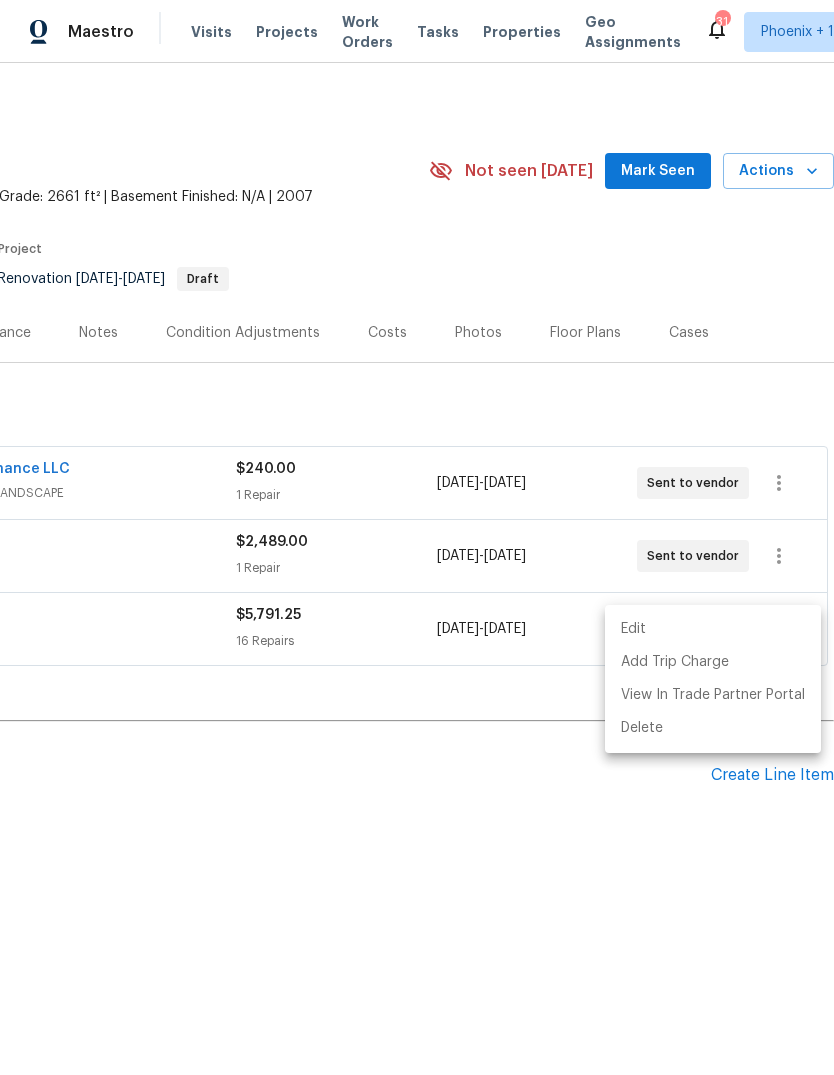 click at bounding box center [417, 537] 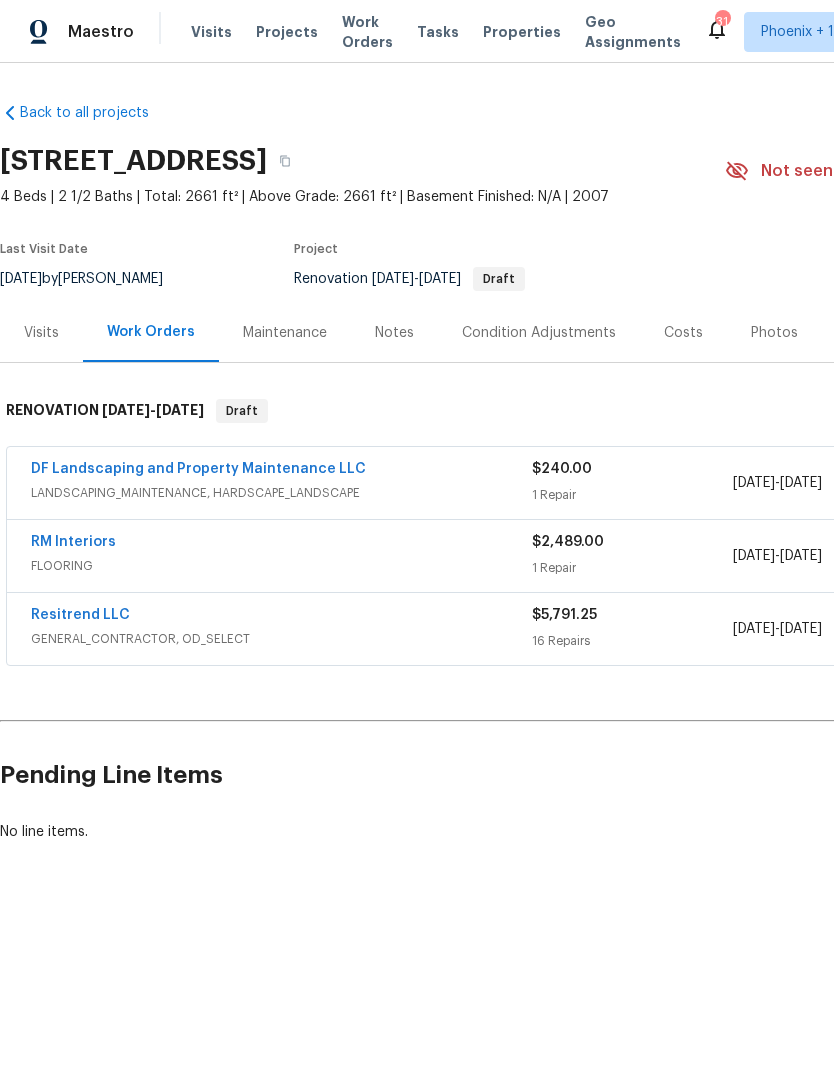 scroll, scrollTop: 0, scrollLeft: 0, axis: both 